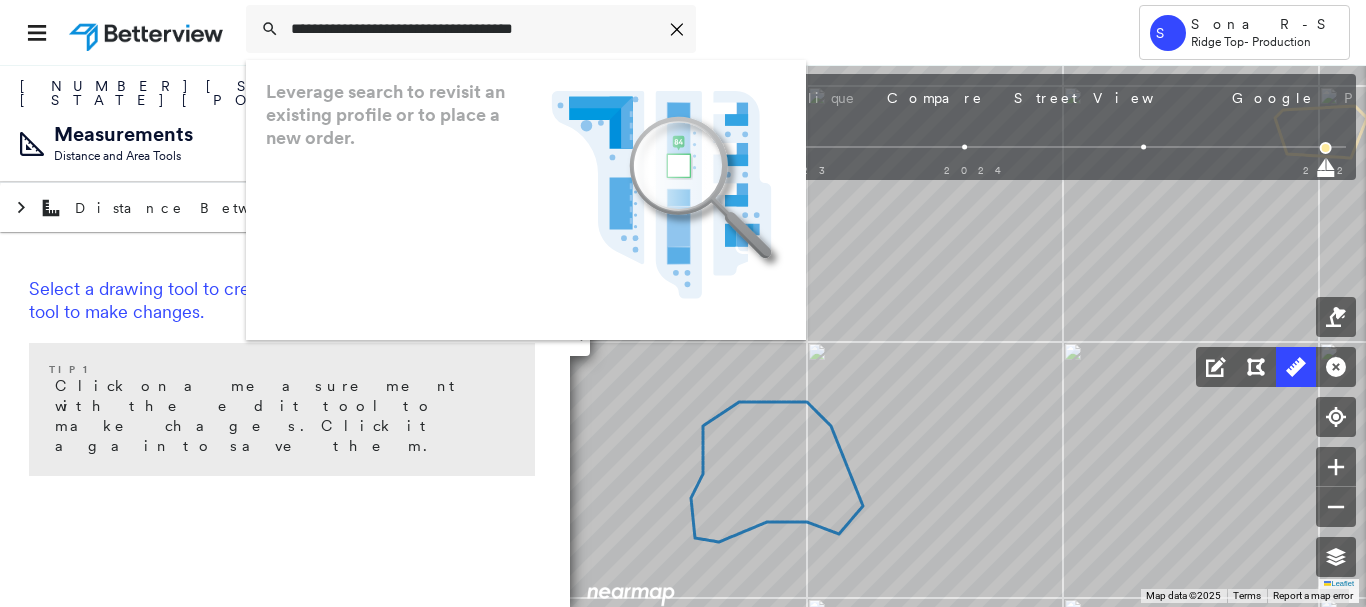 scroll, scrollTop: 0, scrollLeft: 0, axis: both 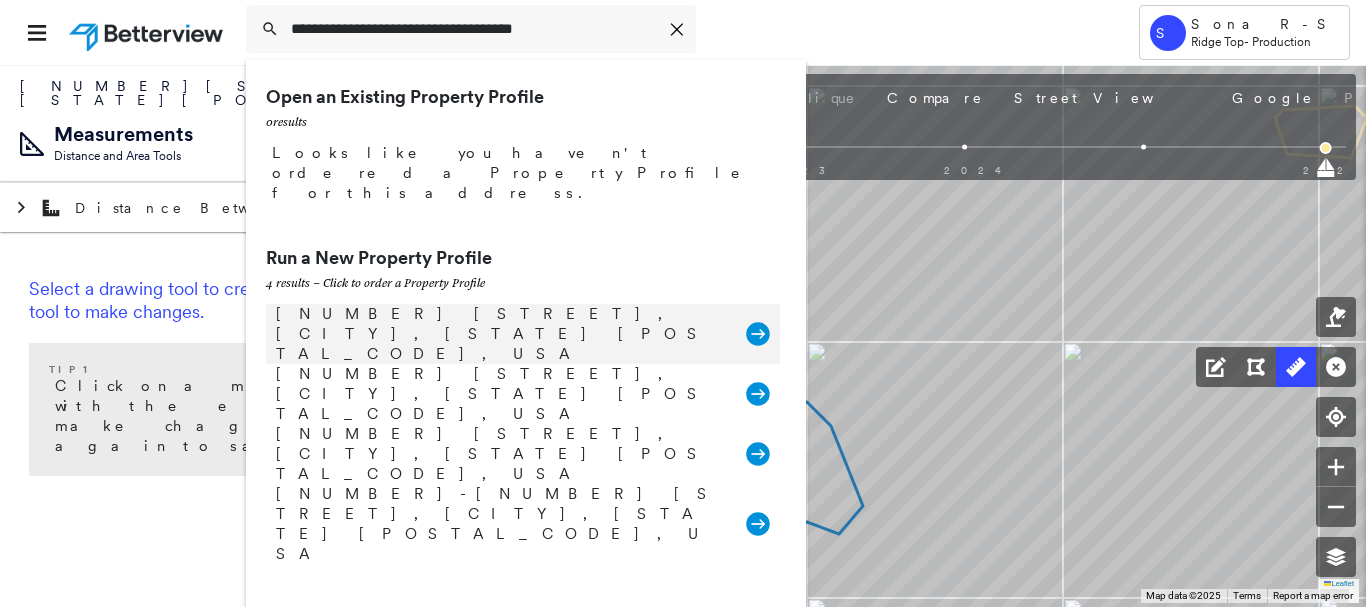type on "**********" 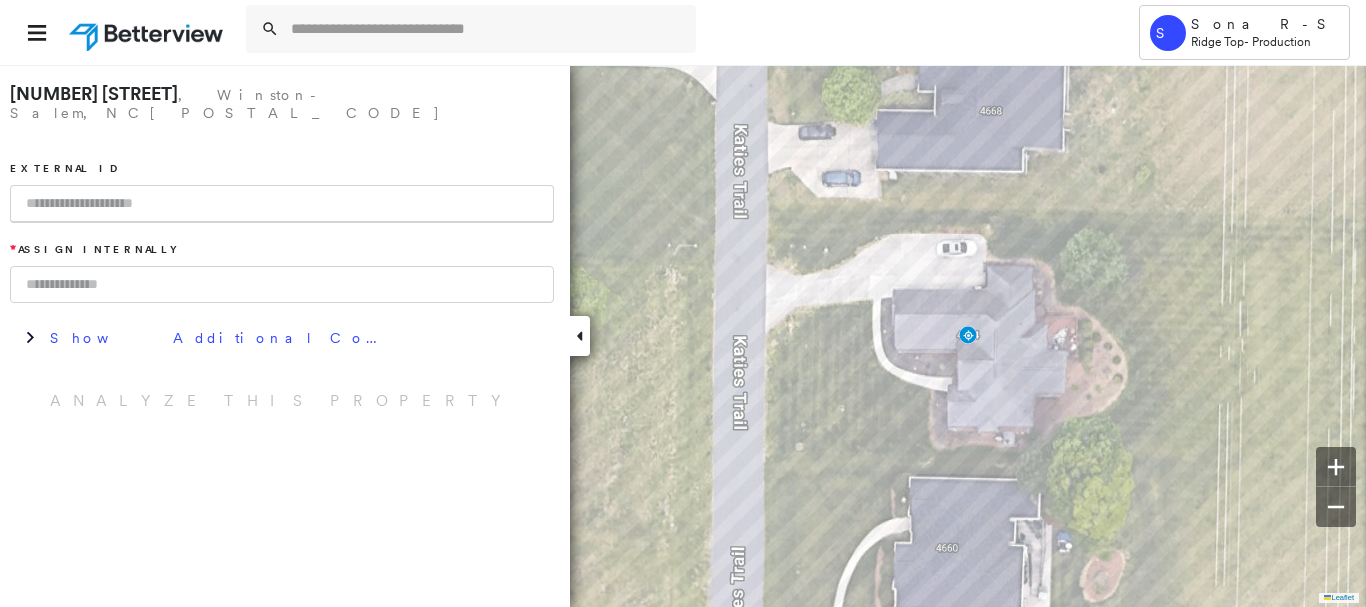 paste on "**********" 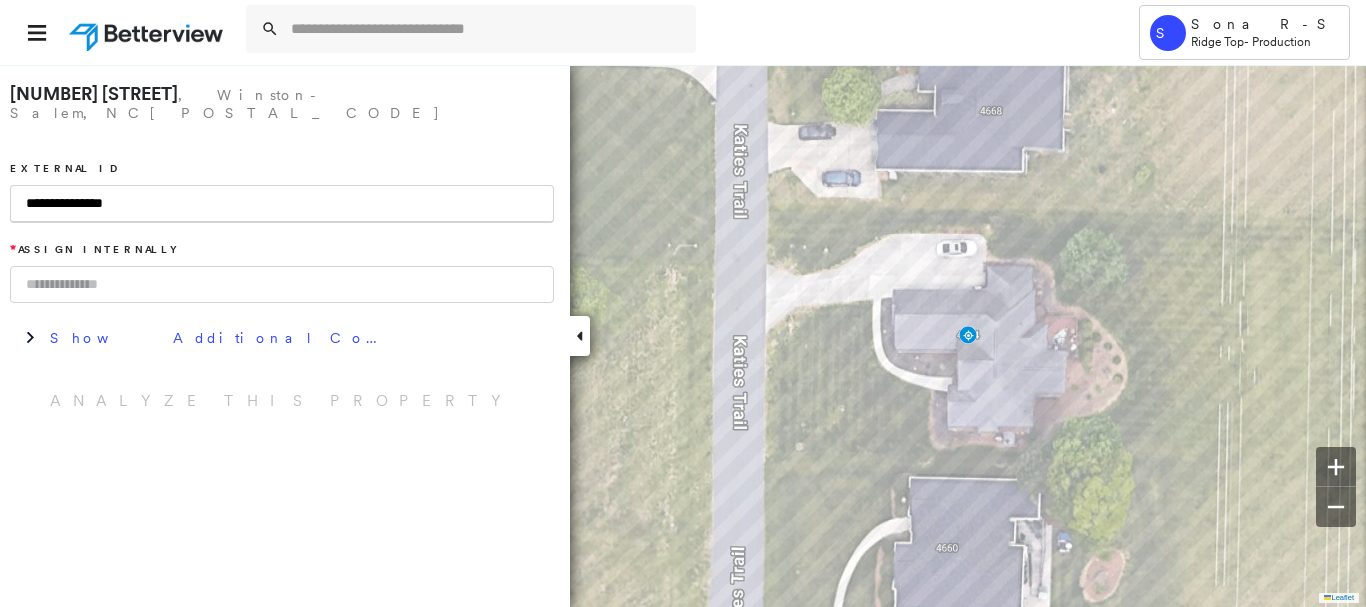 type on "**********" 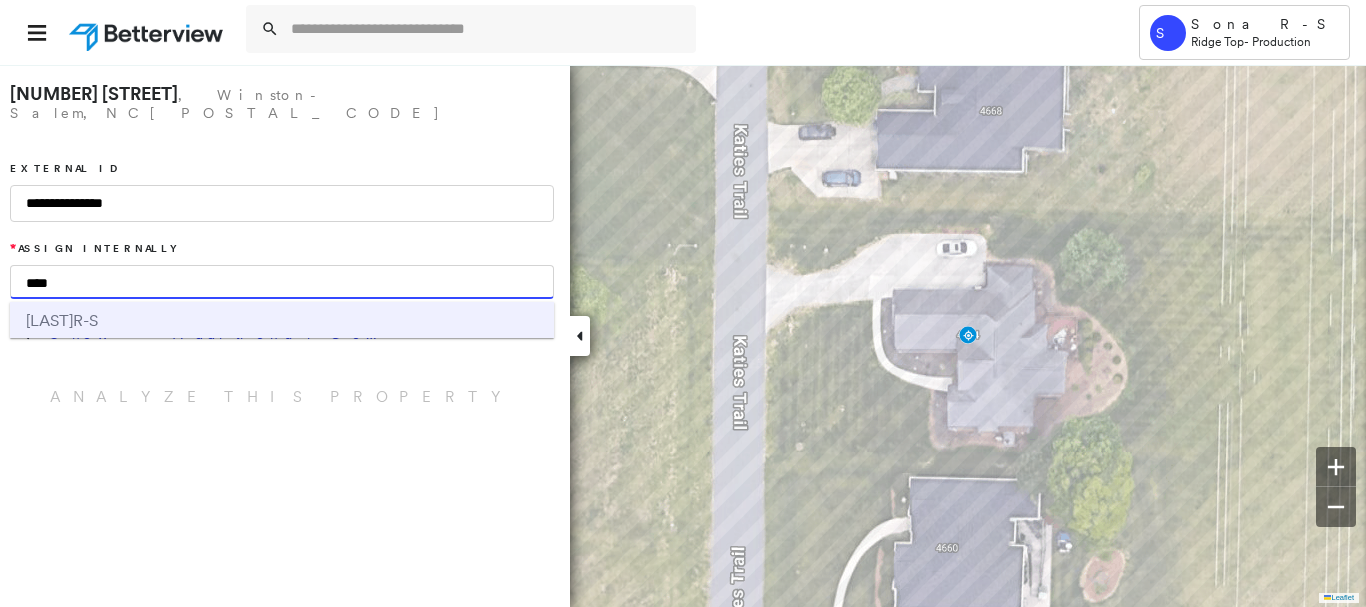 type on "****" 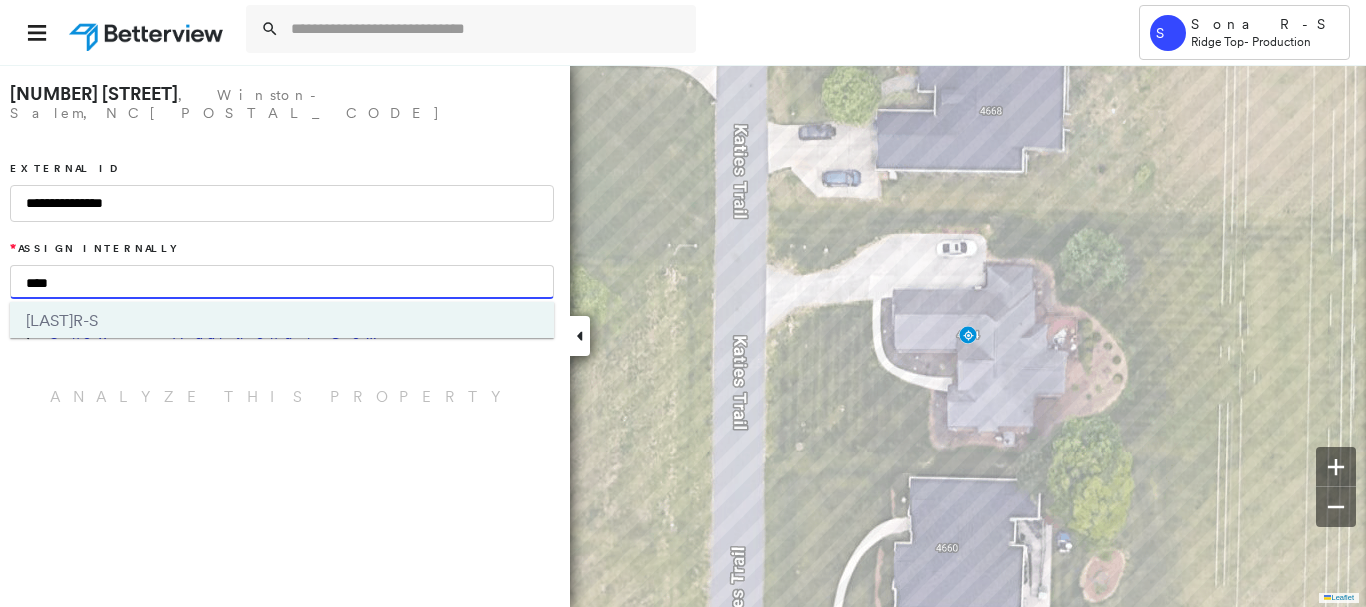 type 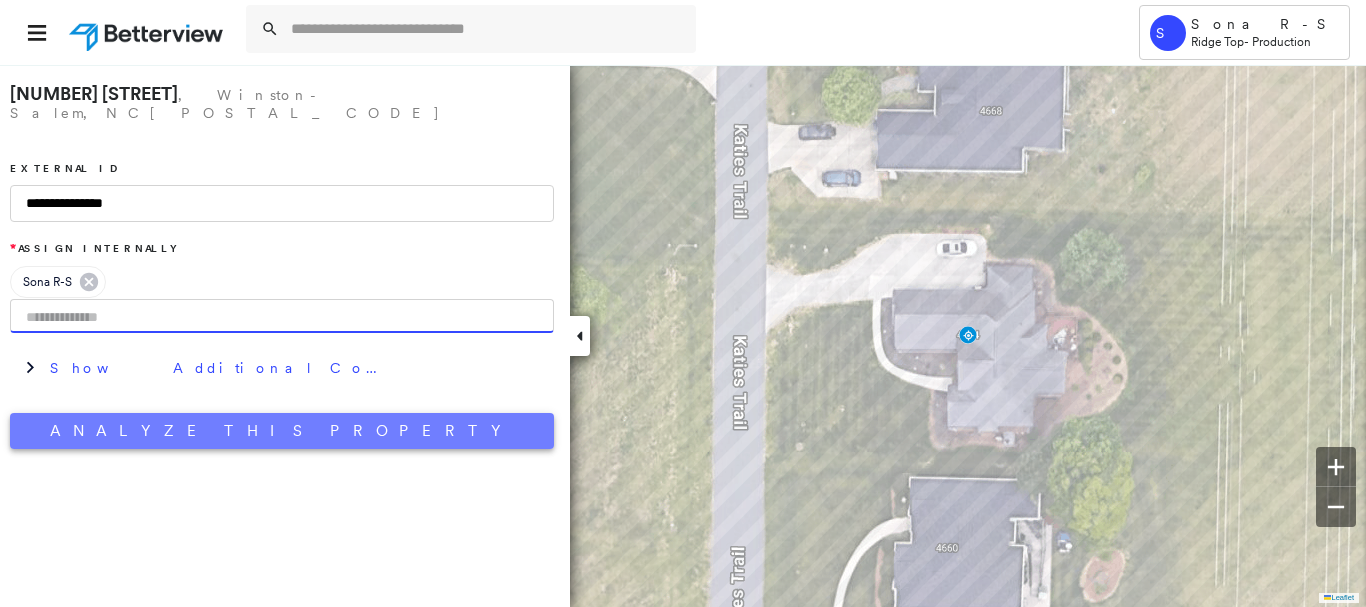click on "Analyze This Property" at bounding box center [282, 431] 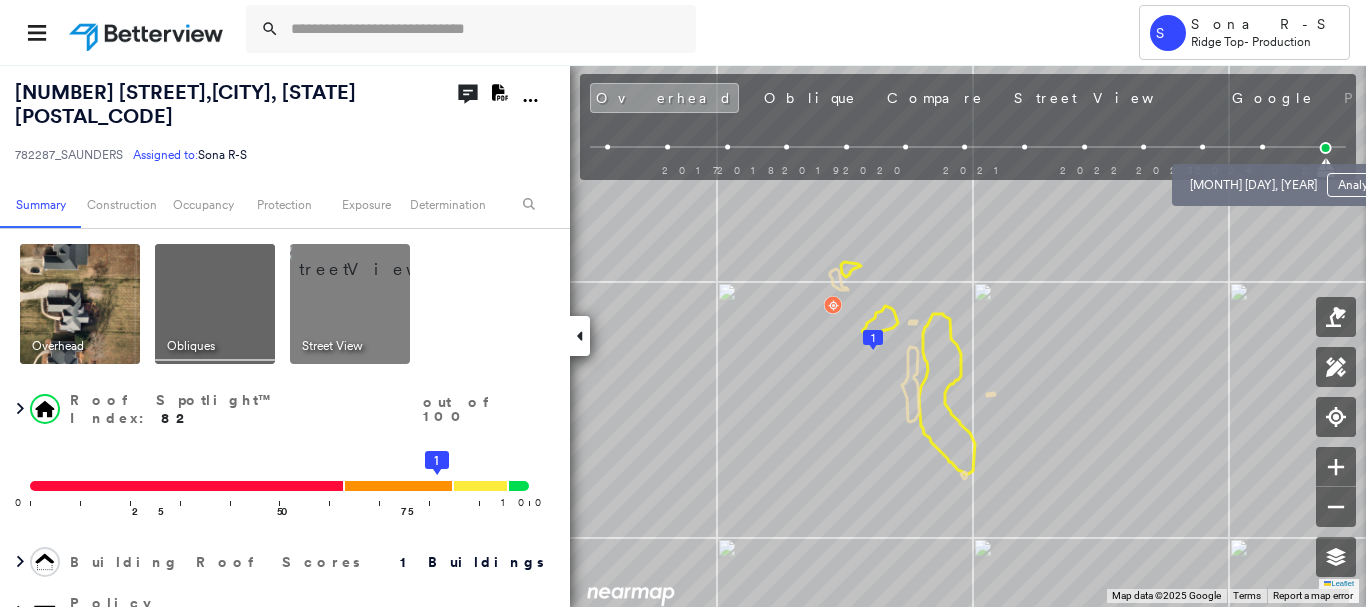 drag, startPoint x: 1263, startPoint y: 145, endPoint x: 1275, endPoint y: 155, distance: 15.6205 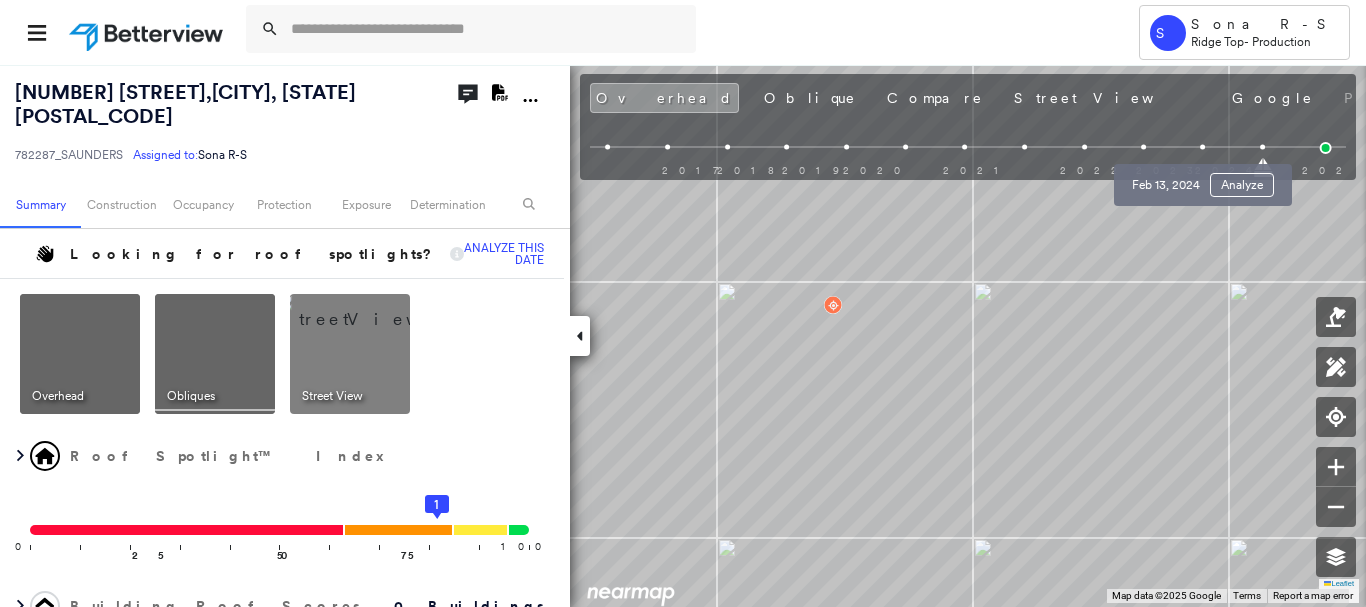 click on "[MONTH] [DAY], [YEAR] Analyze" at bounding box center [1203, 179] 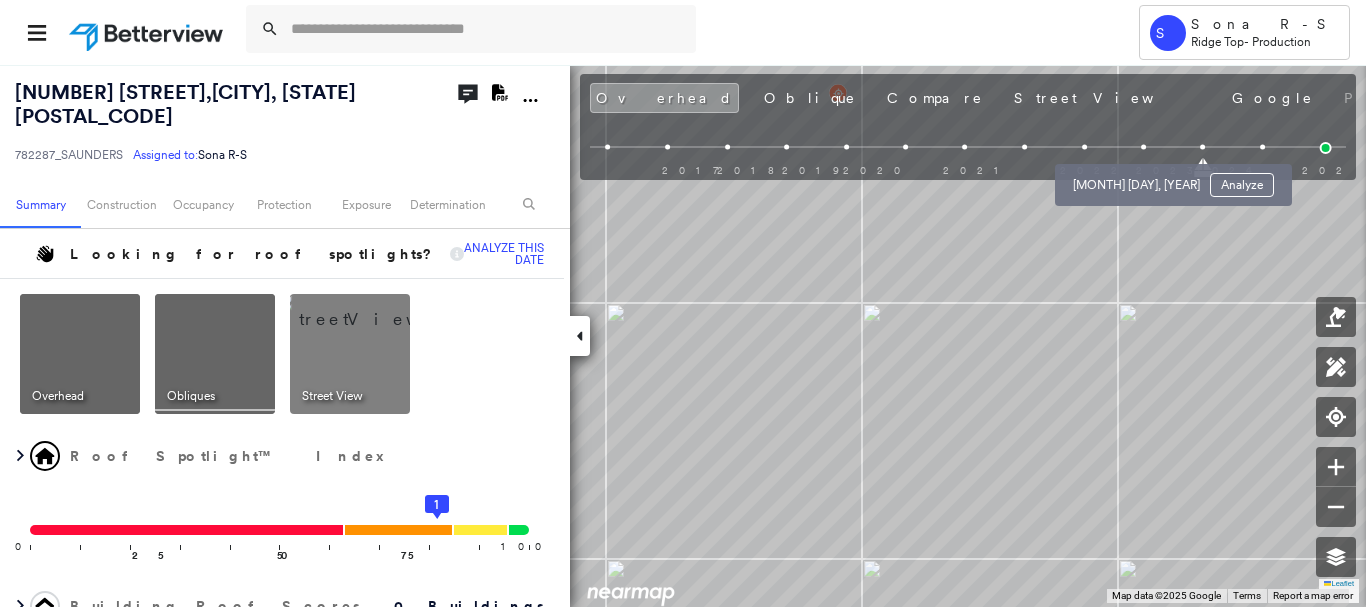 click at bounding box center (1143, 147) 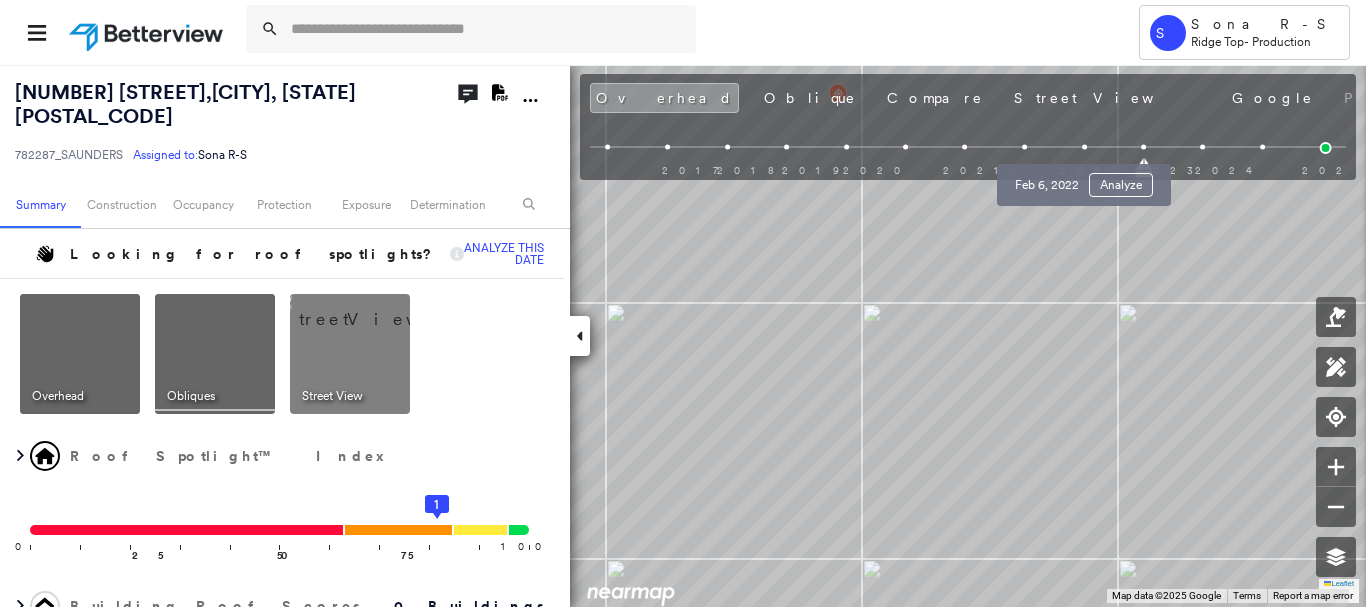 click at bounding box center (1084, 147) 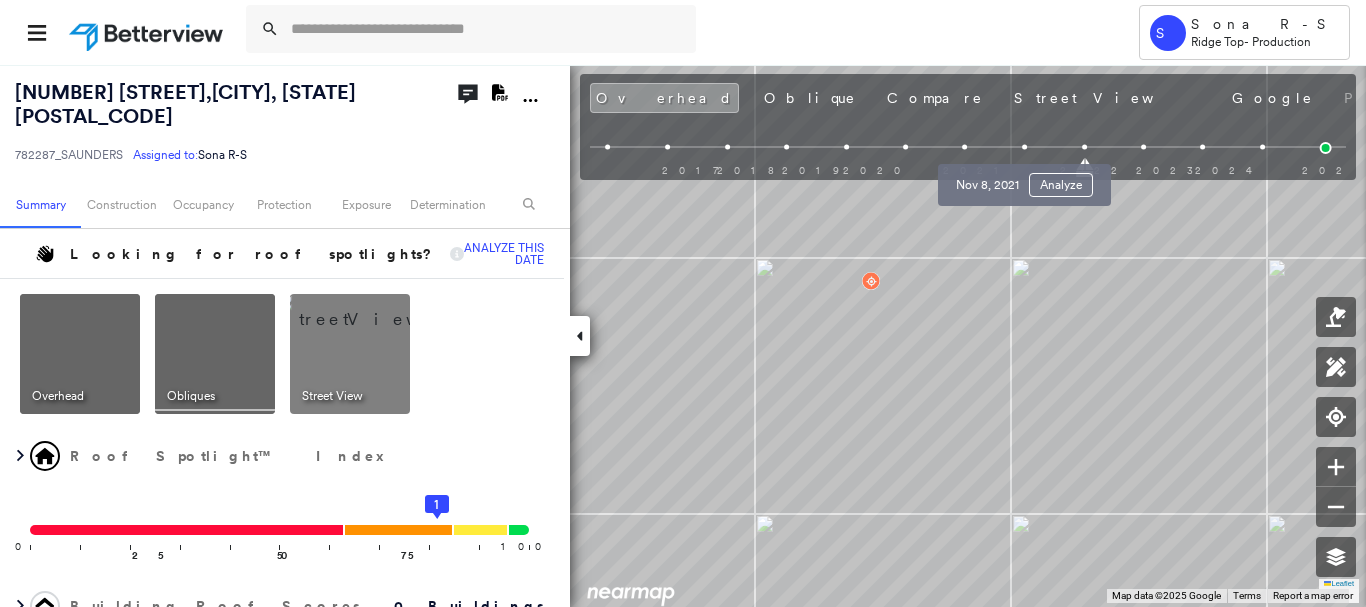 click at bounding box center [1024, 147] 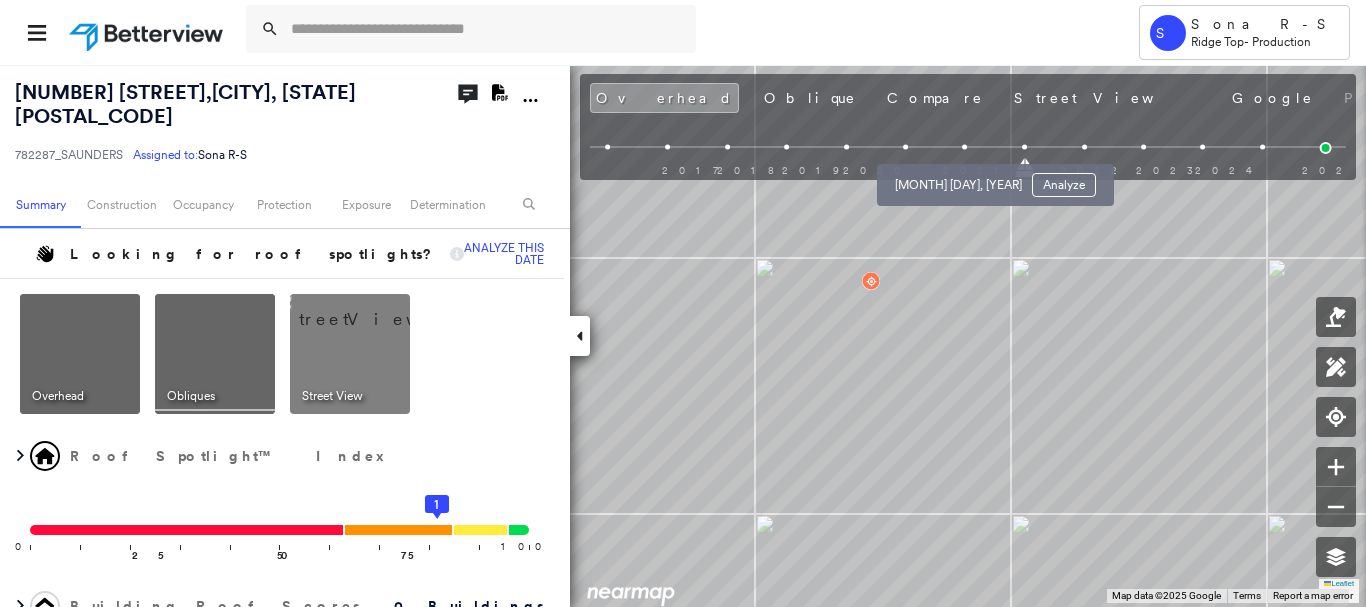 click at bounding box center (965, 147) 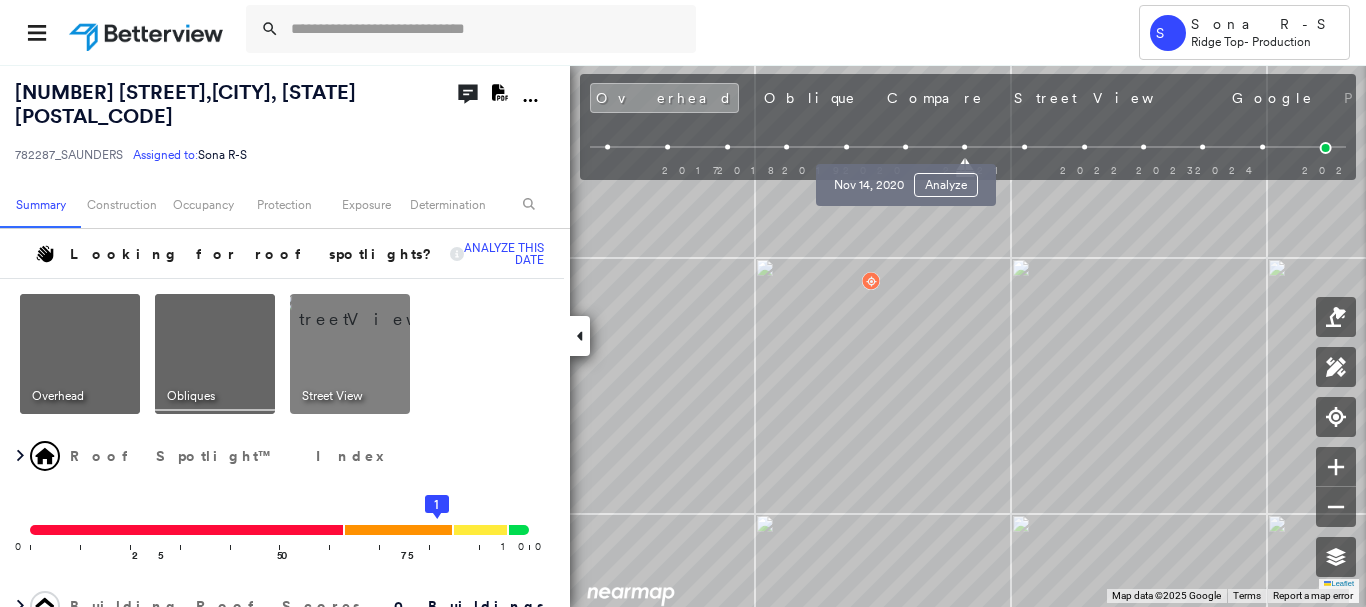 click at bounding box center (905, 147) 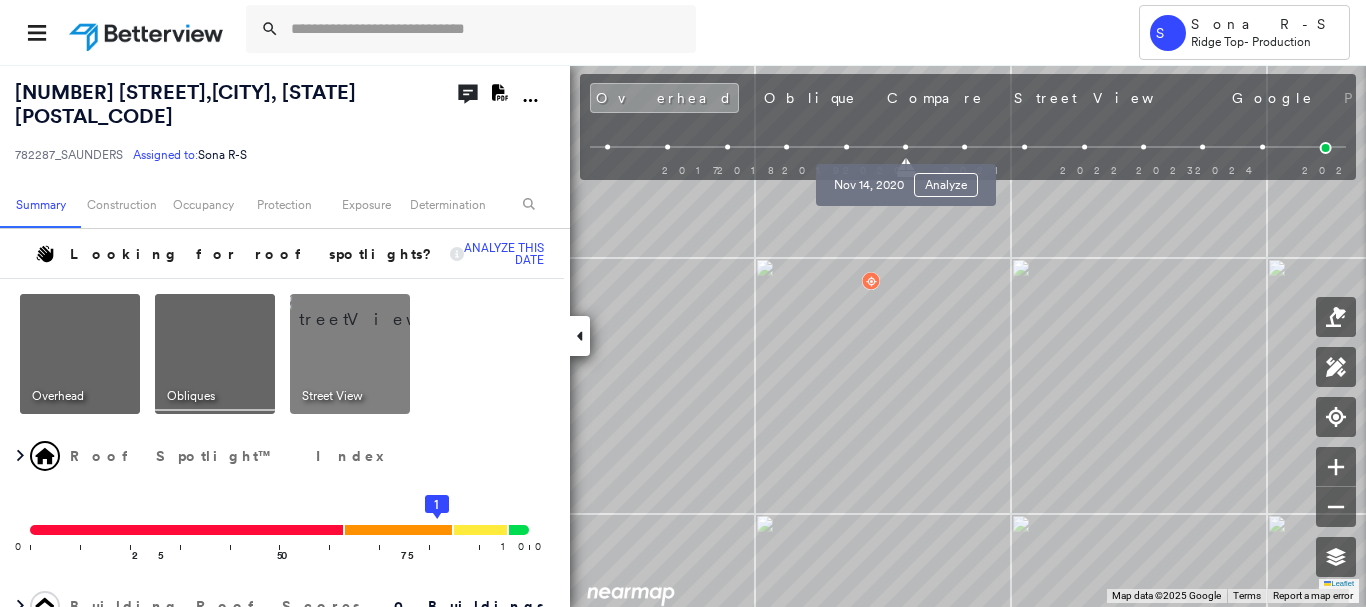 click on "[MONTH] [DAY], [YEAR] Analyze" at bounding box center [906, 179] 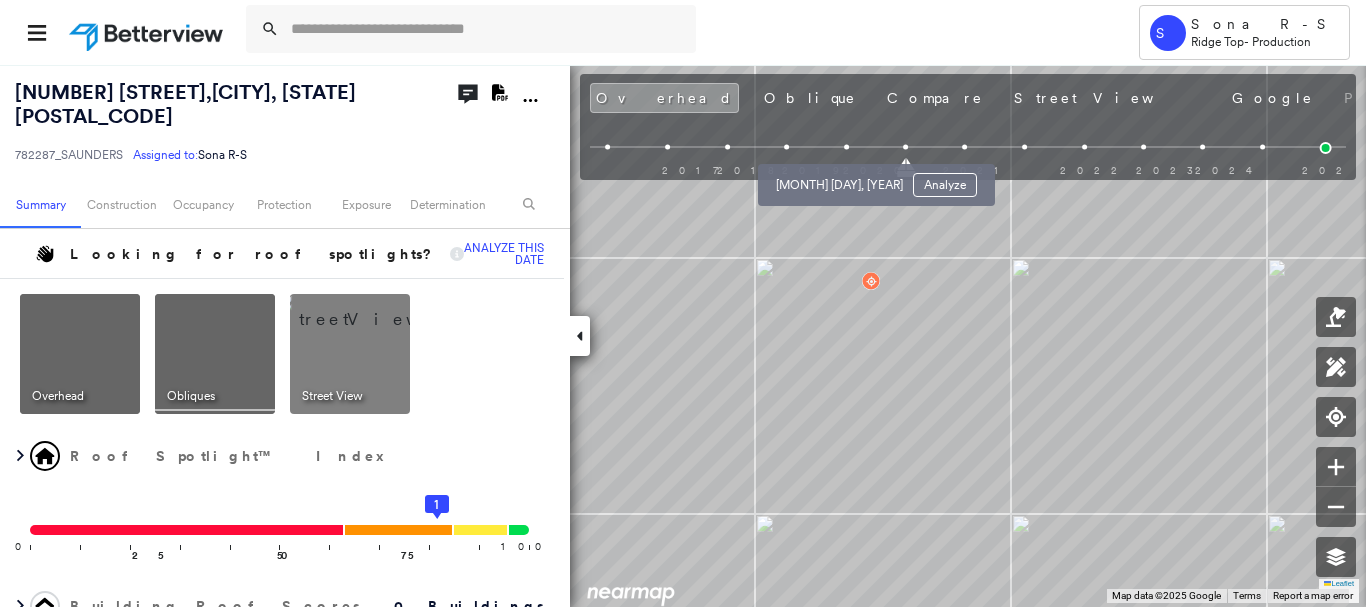 click at bounding box center [846, 147] 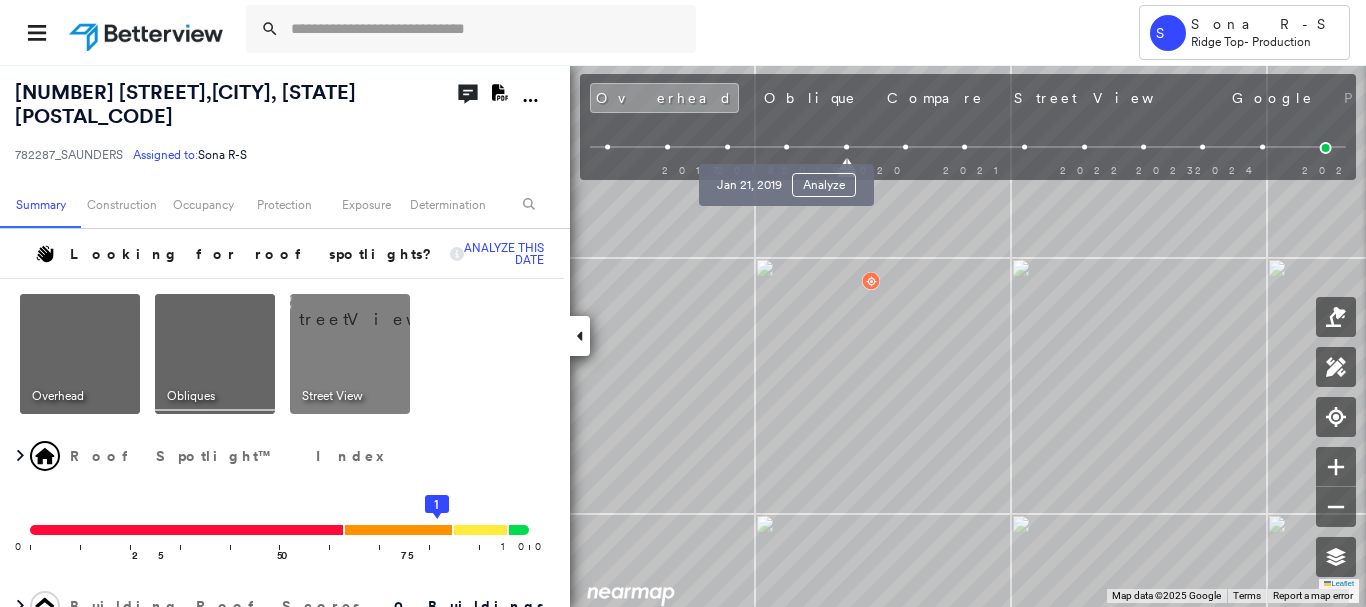 click at bounding box center [786, 147] 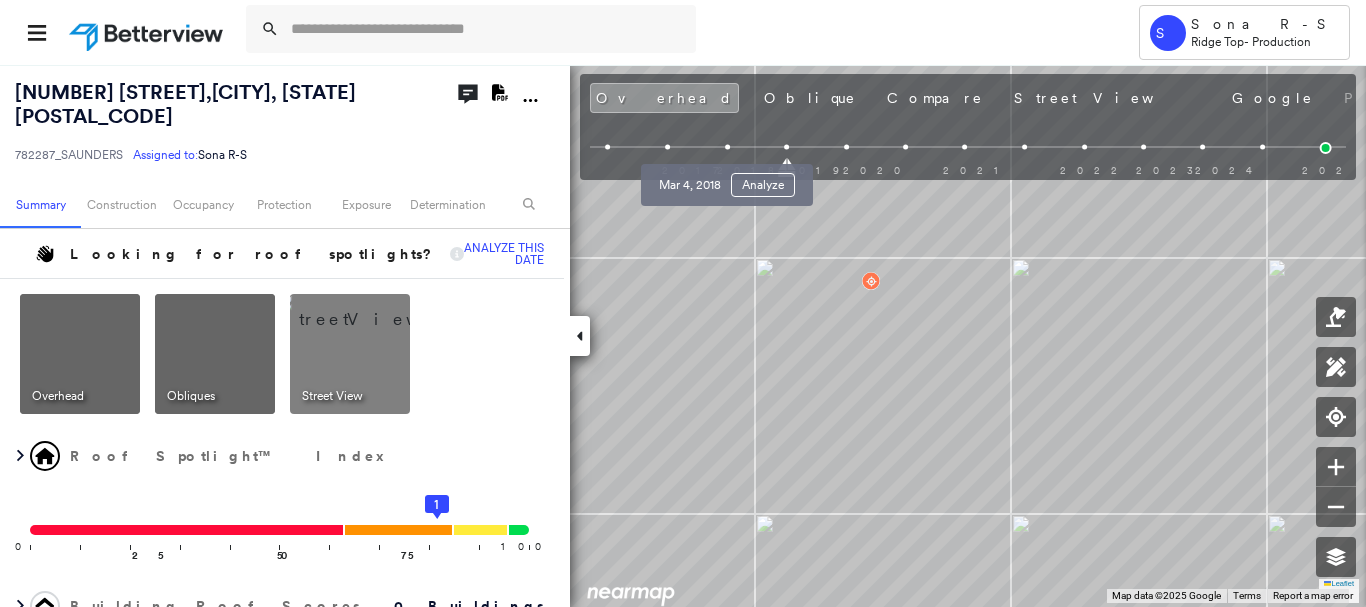 click at bounding box center (727, 147) 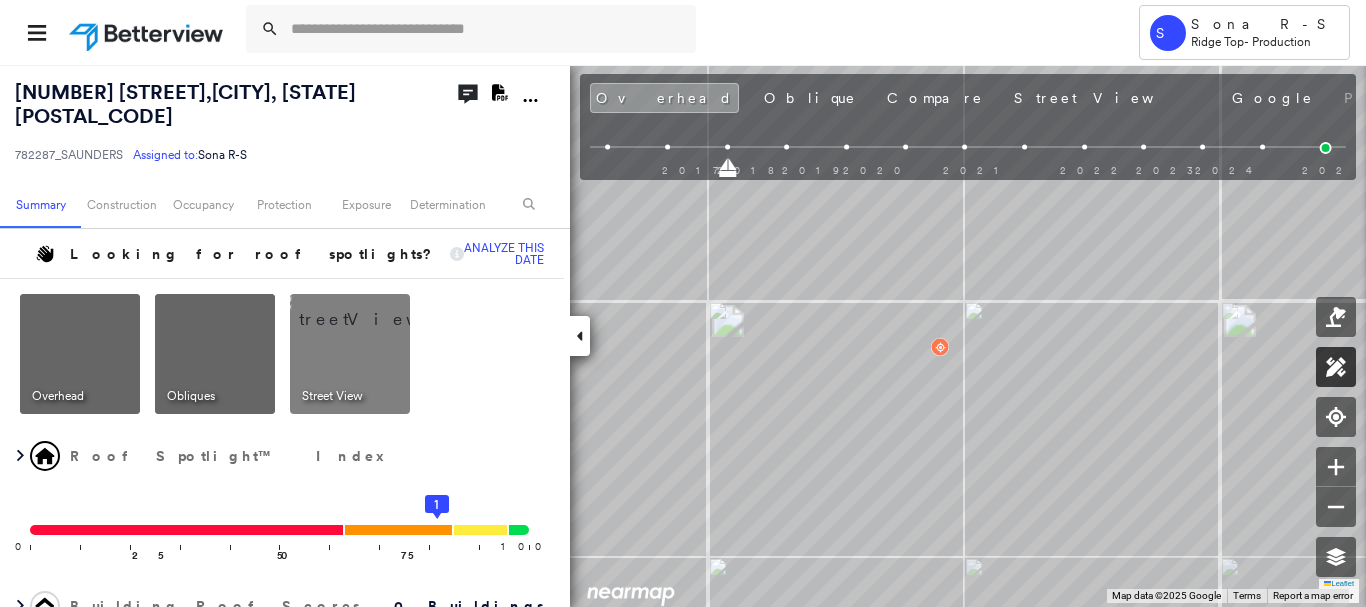 click 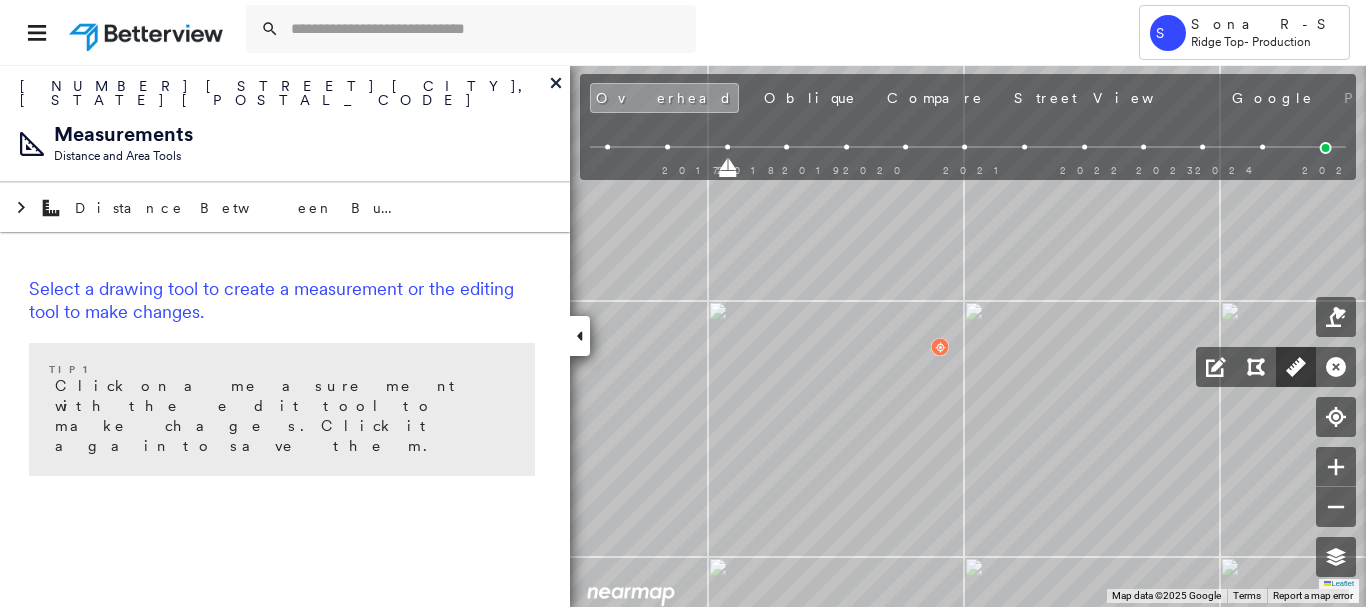 click at bounding box center (1296, 367) 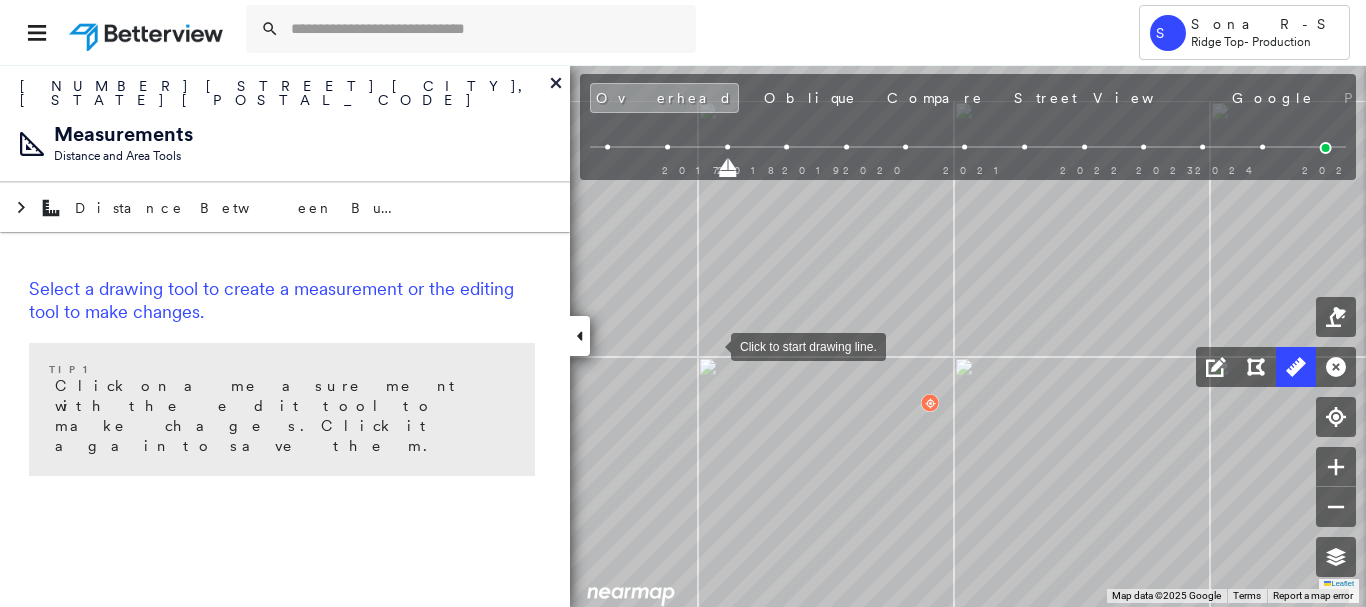 drag, startPoint x: 715, startPoint y: 311, endPoint x: 711, endPoint y: 343, distance: 32.24903 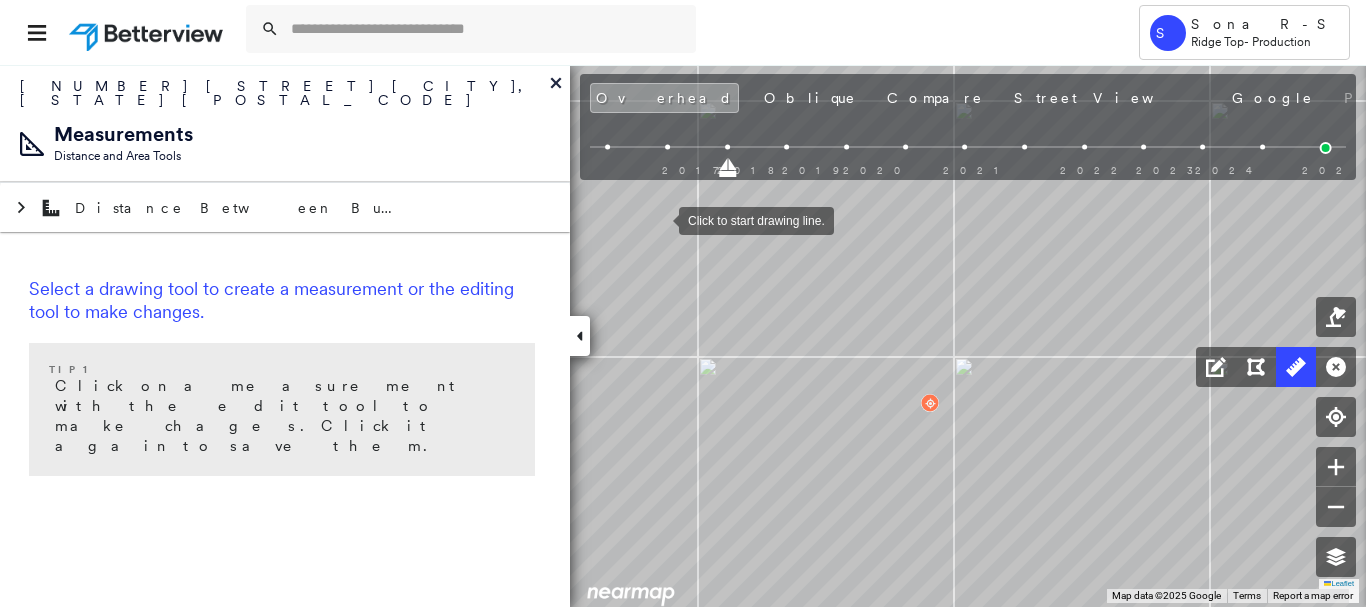 click at bounding box center [659, 219] 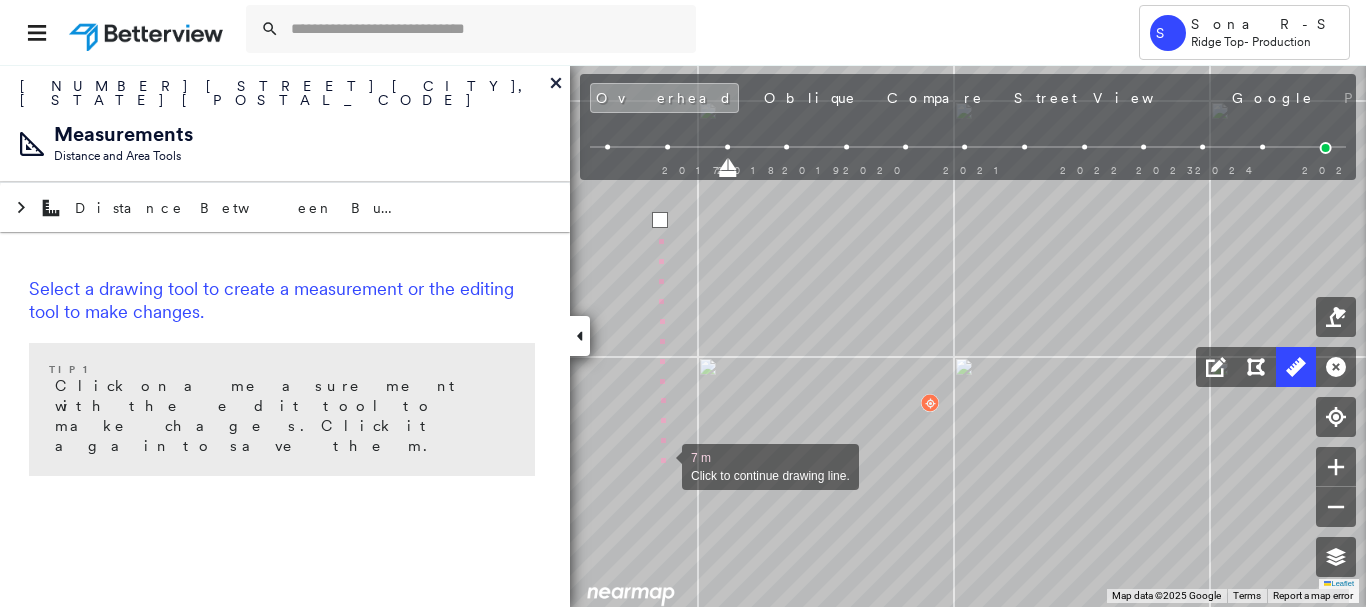 click at bounding box center (662, 465) 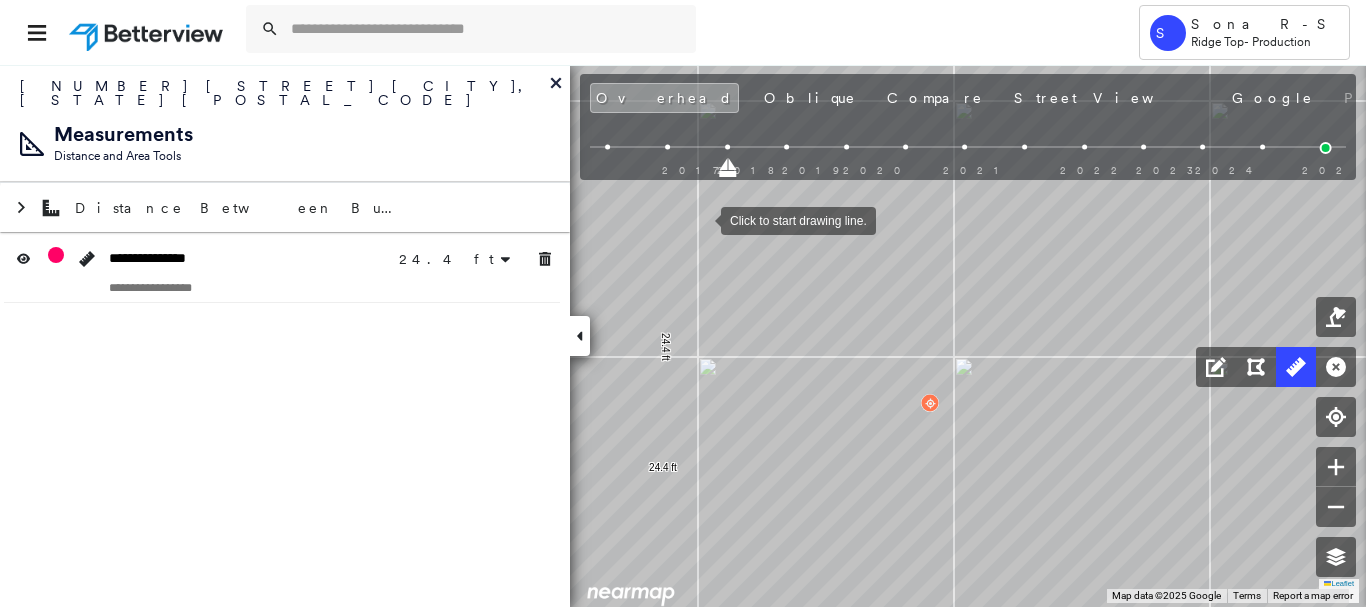 click at bounding box center (701, 219) 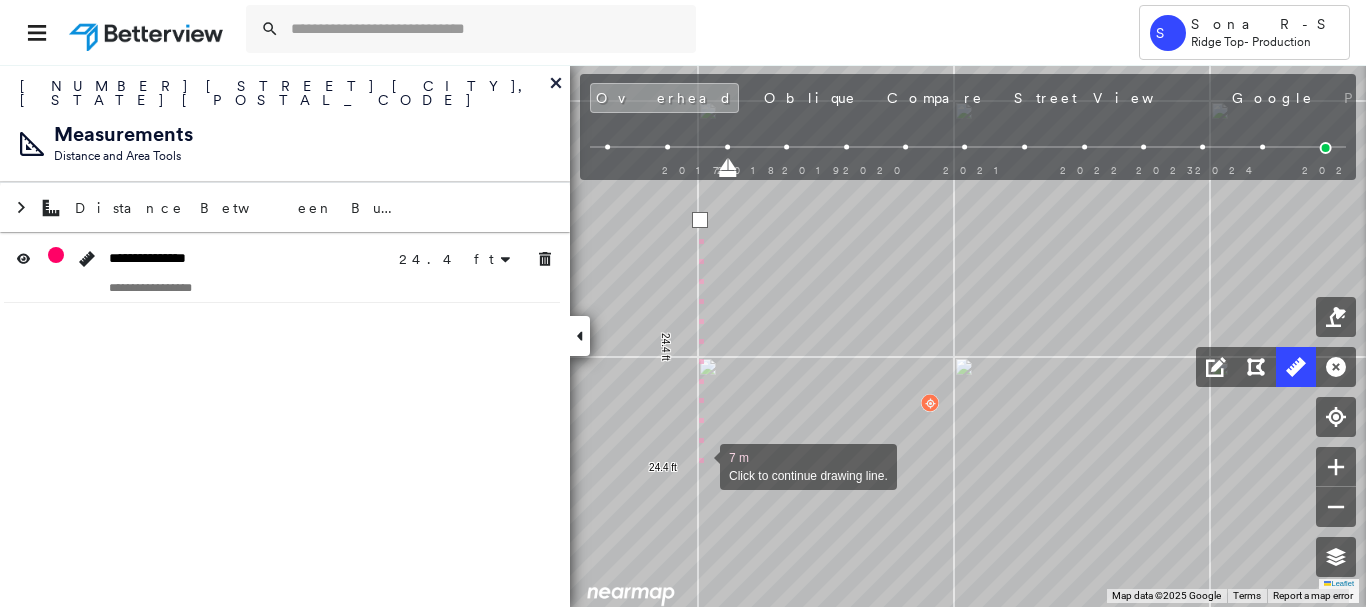 click at bounding box center (700, 465) 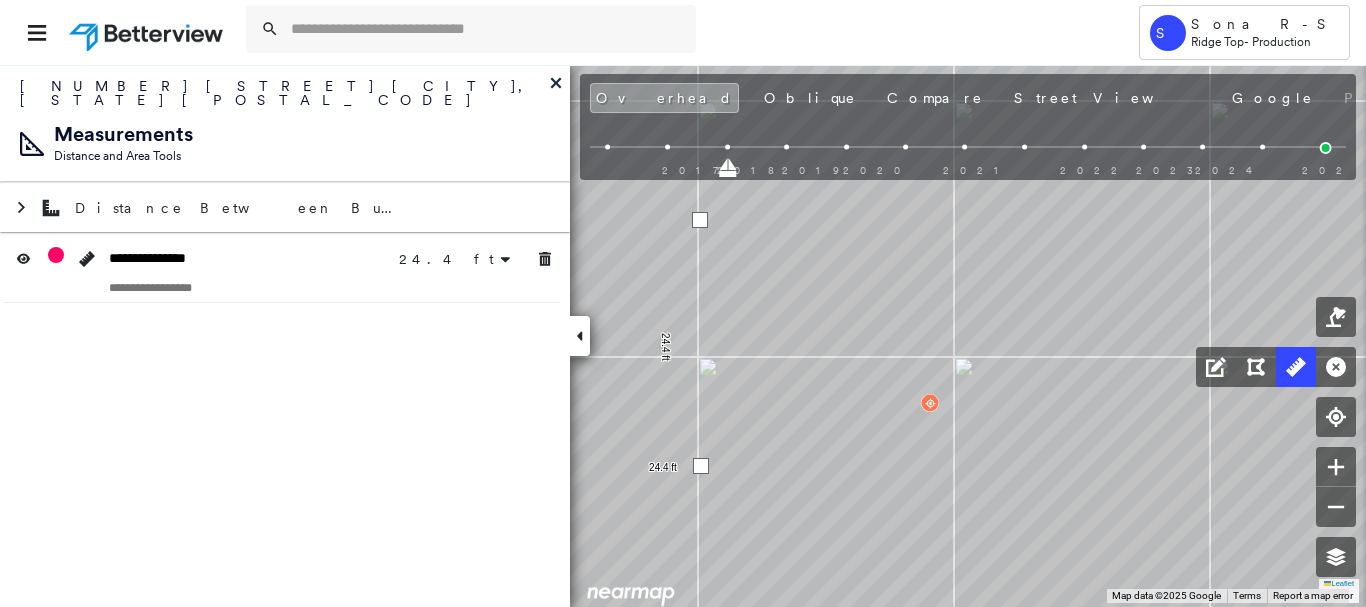 click at bounding box center [701, 466] 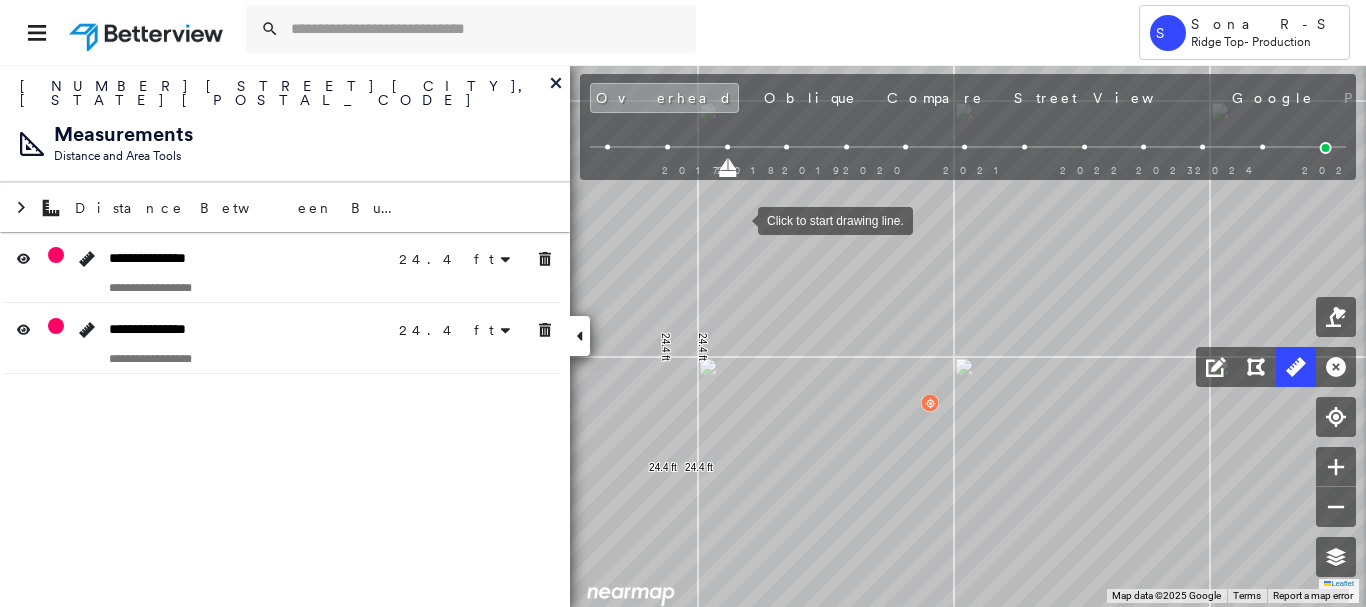 click at bounding box center (738, 219) 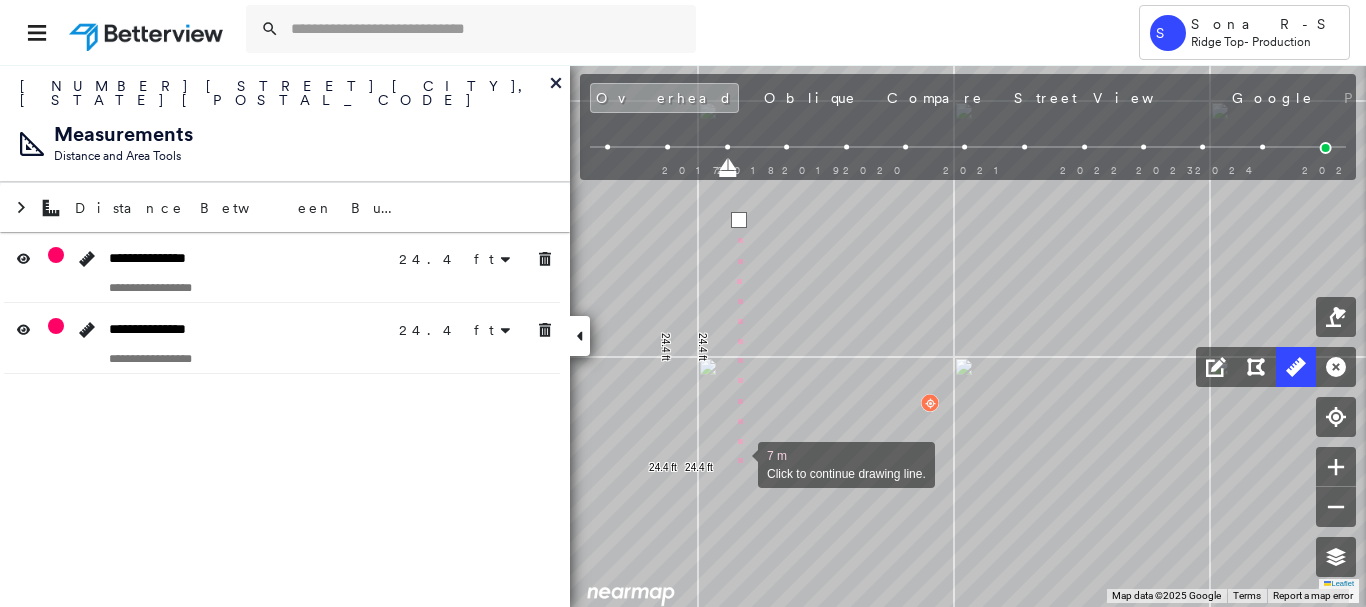 click at bounding box center [738, 463] 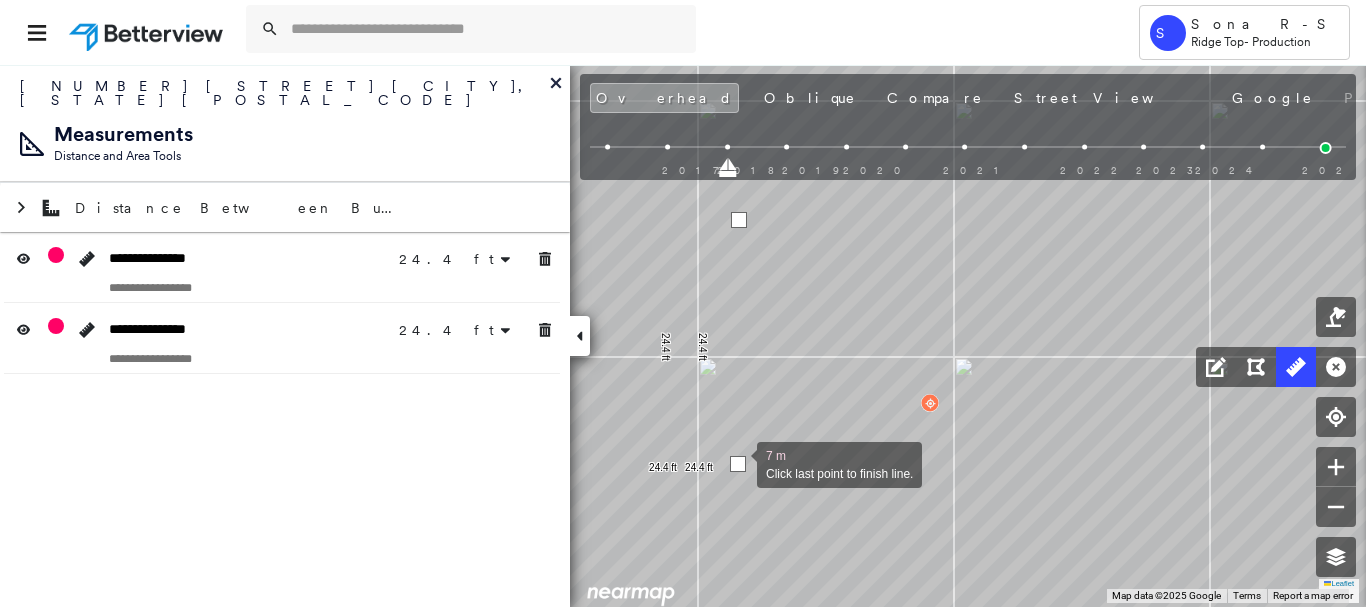 click at bounding box center [738, 464] 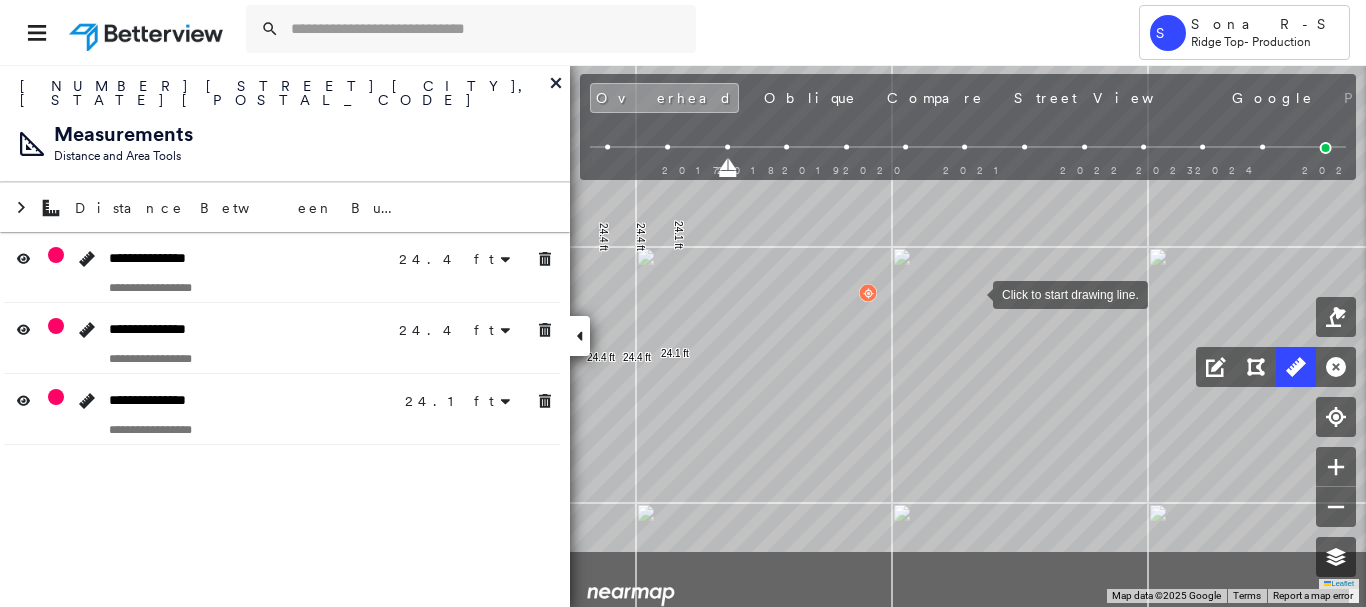 drag, startPoint x: 1019, startPoint y: 390, endPoint x: 969, endPoint y: 295, distance: 107.35455 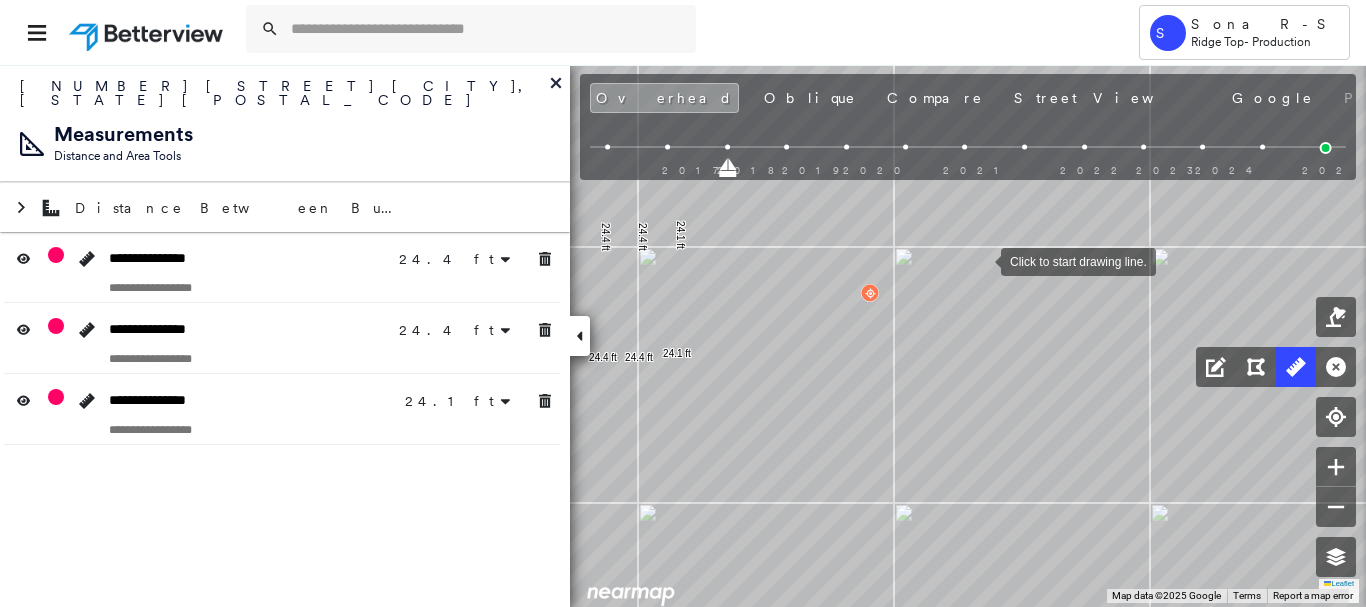 click at bounding box center [981, 260] 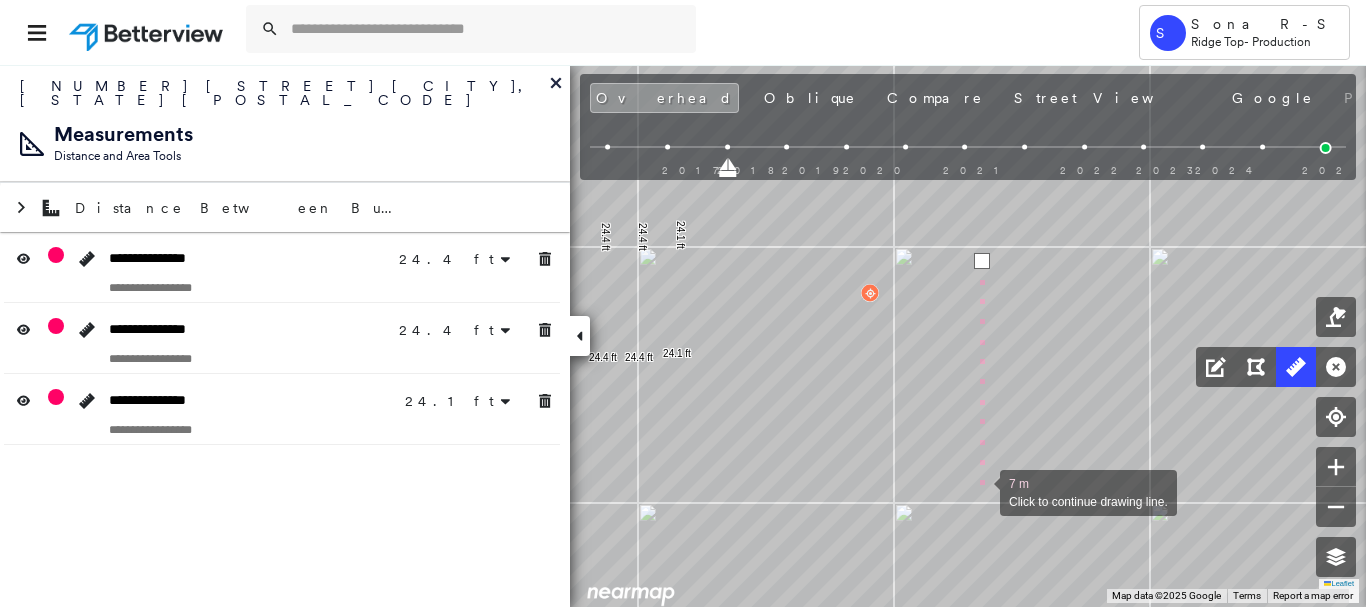 click at bounding box center (980, 491) 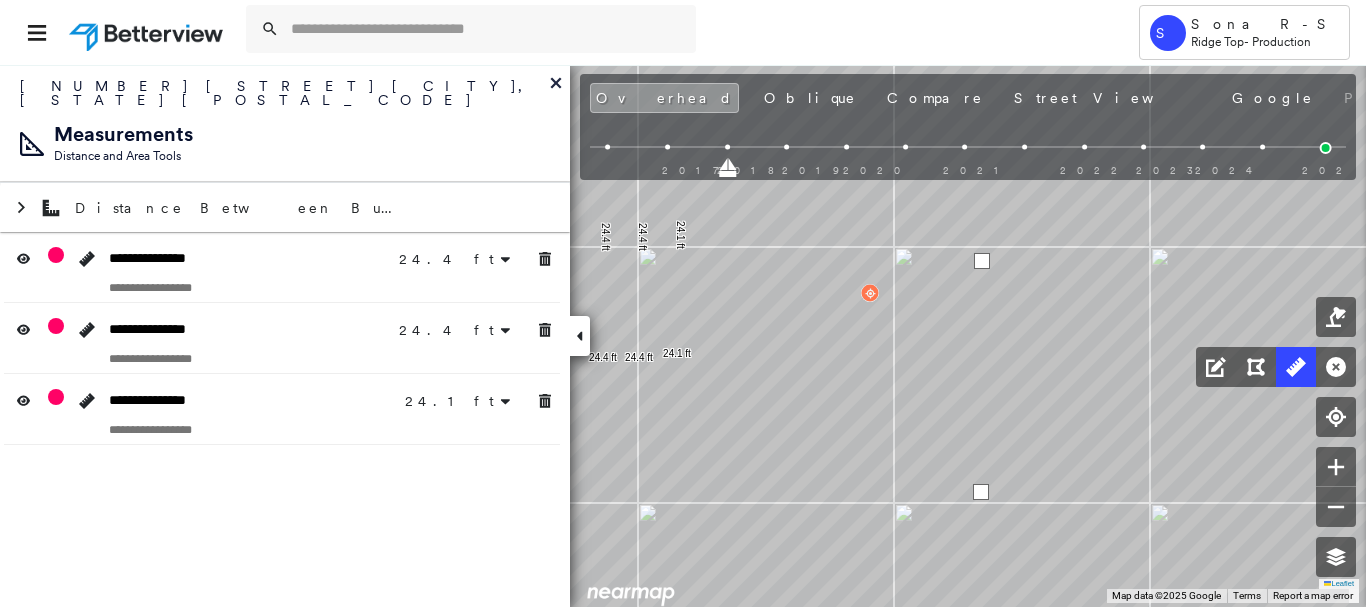 click at bounding box center [981, 492] 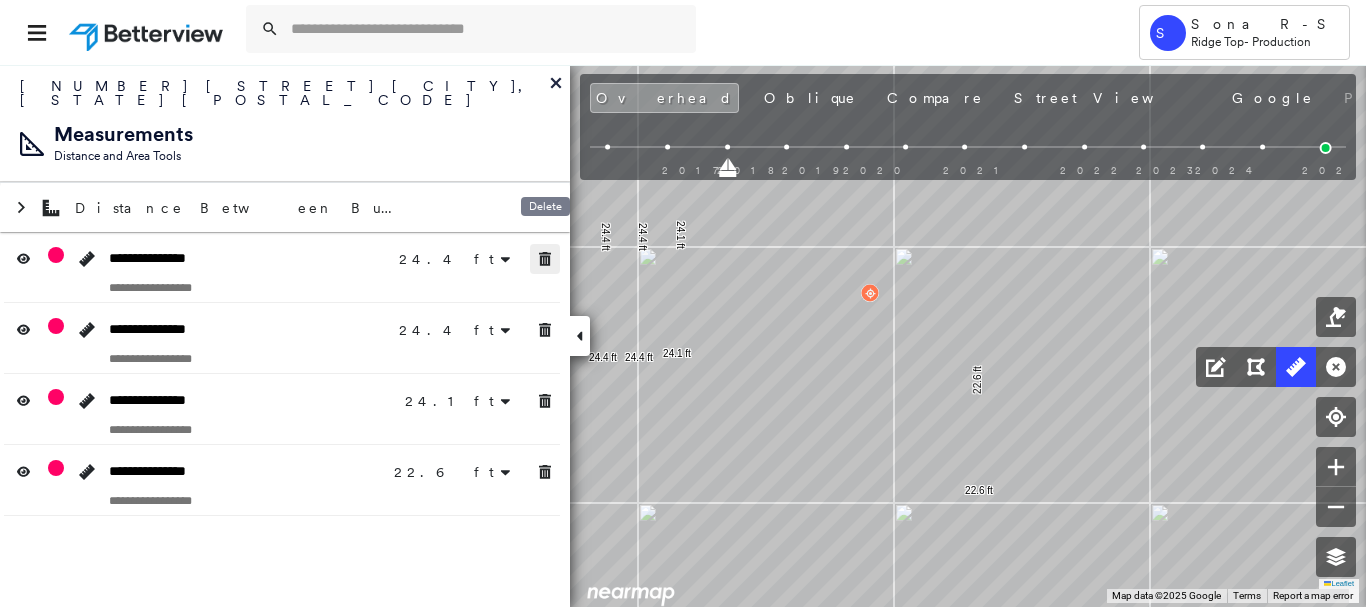 click at bounding box center (545, 259) 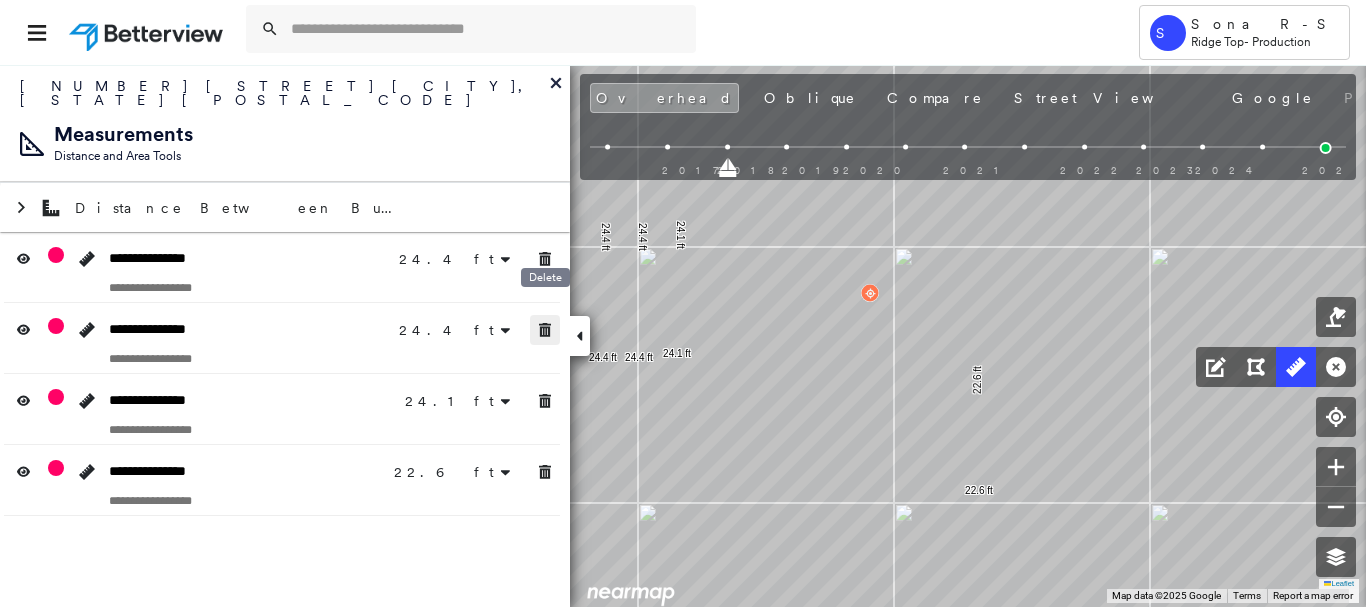 click 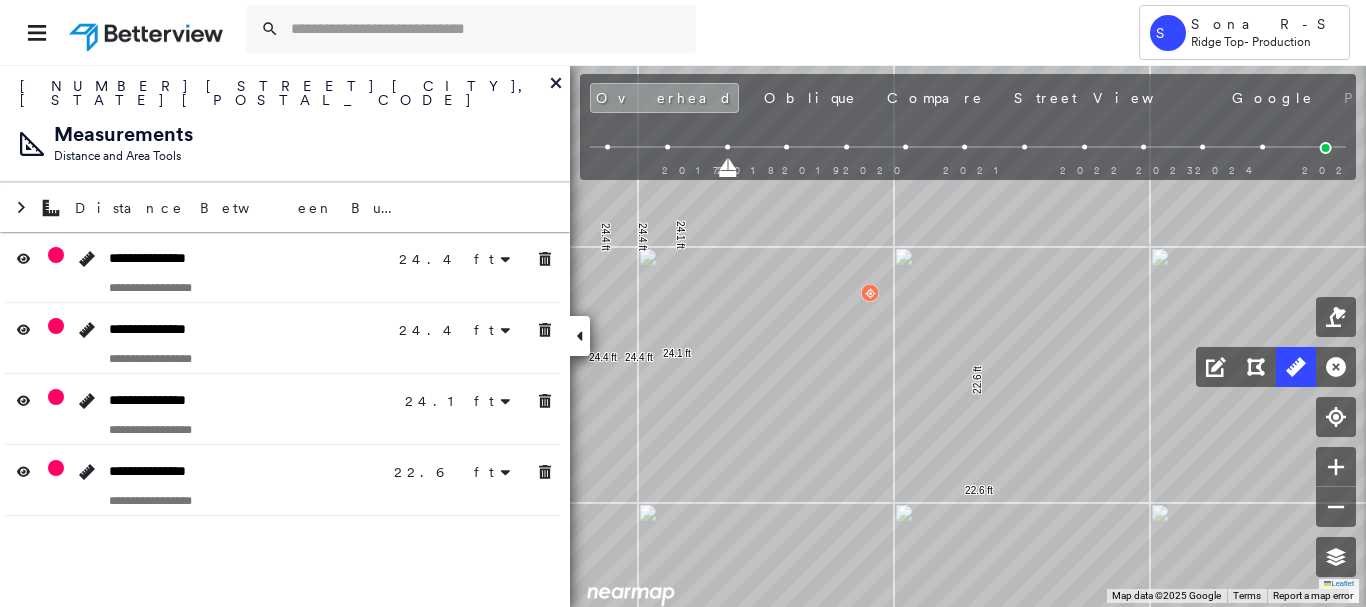 click 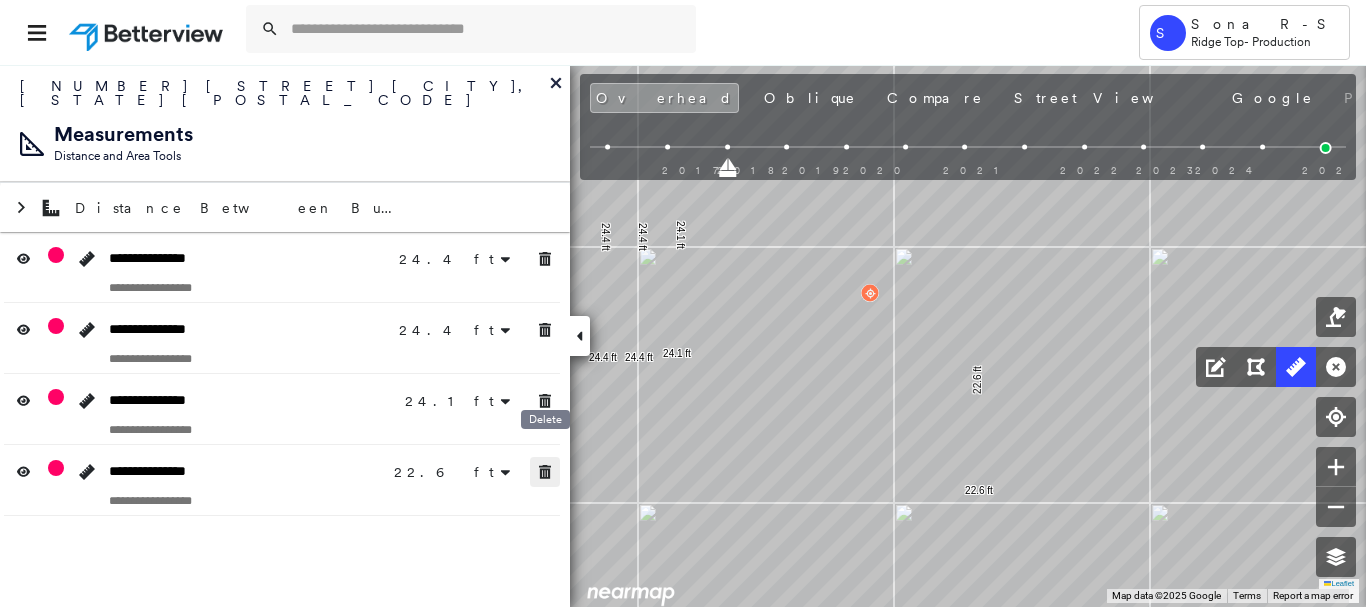 click on "**********" at bounding box center [285, 335] 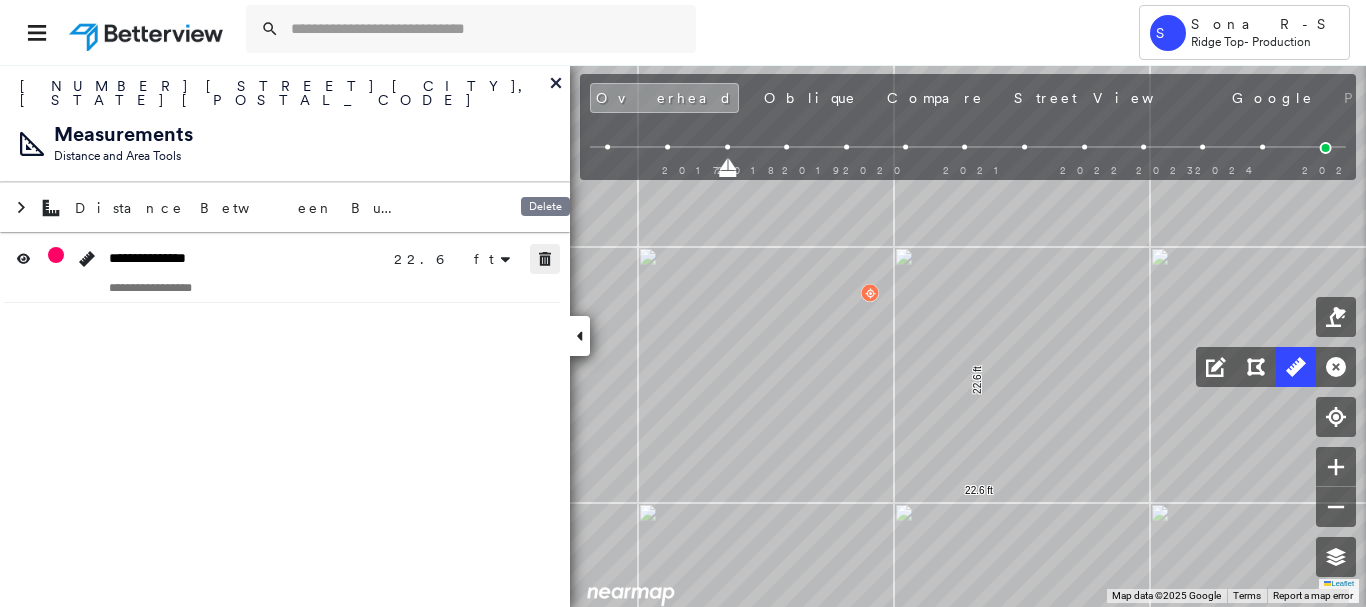 click at bounding box center (545, 259) 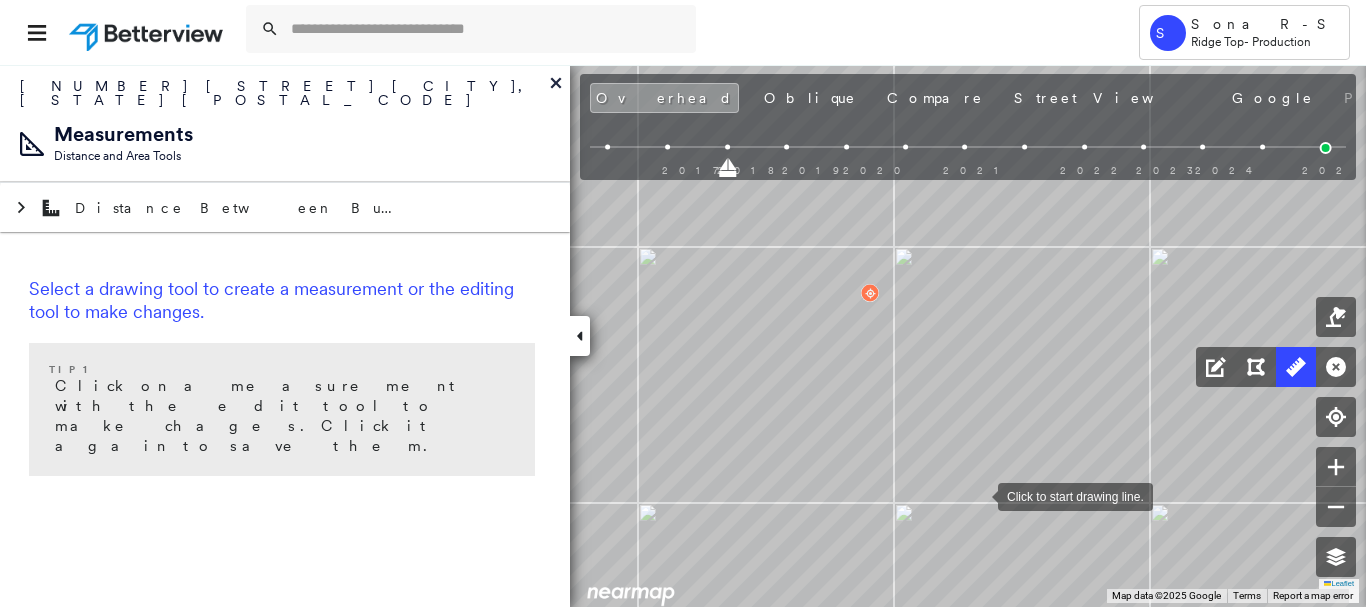 click at bounding box center (978, 495) 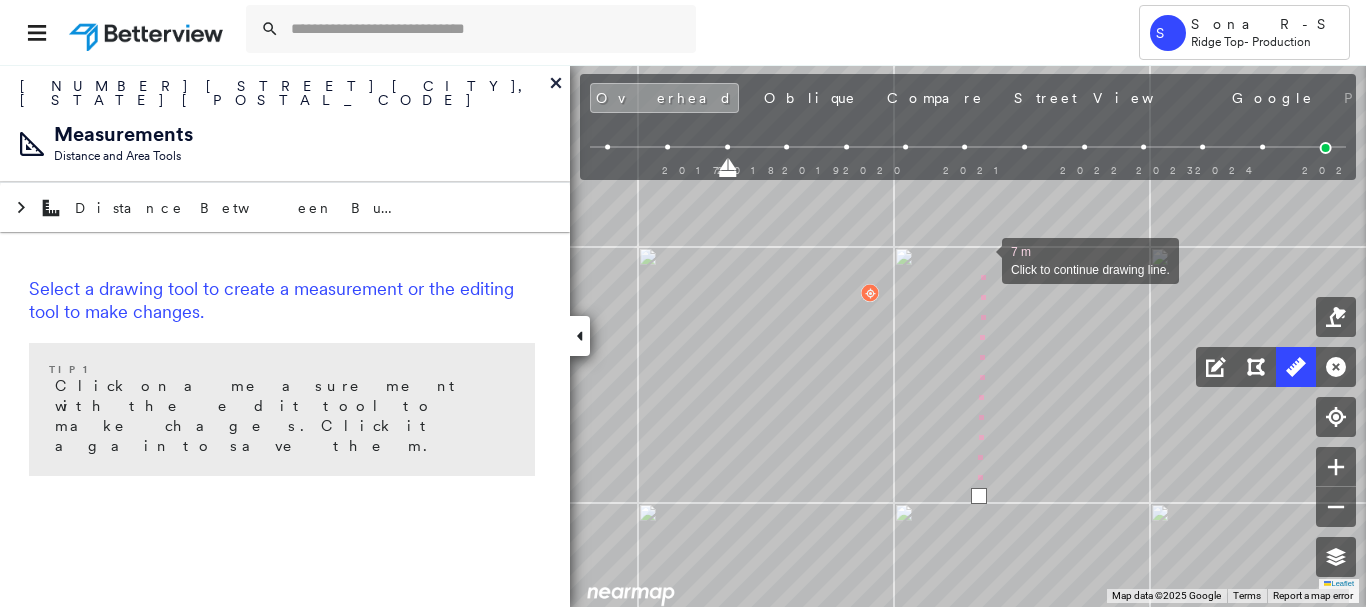 click at bounding box center [982, 259] 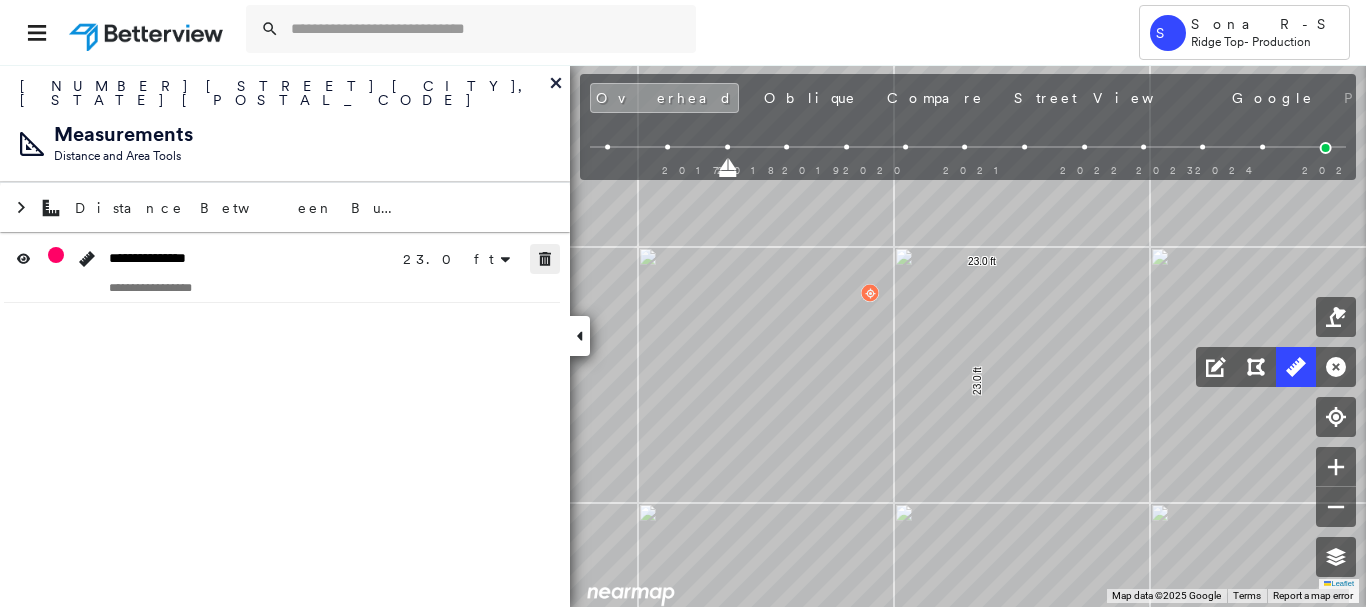 click 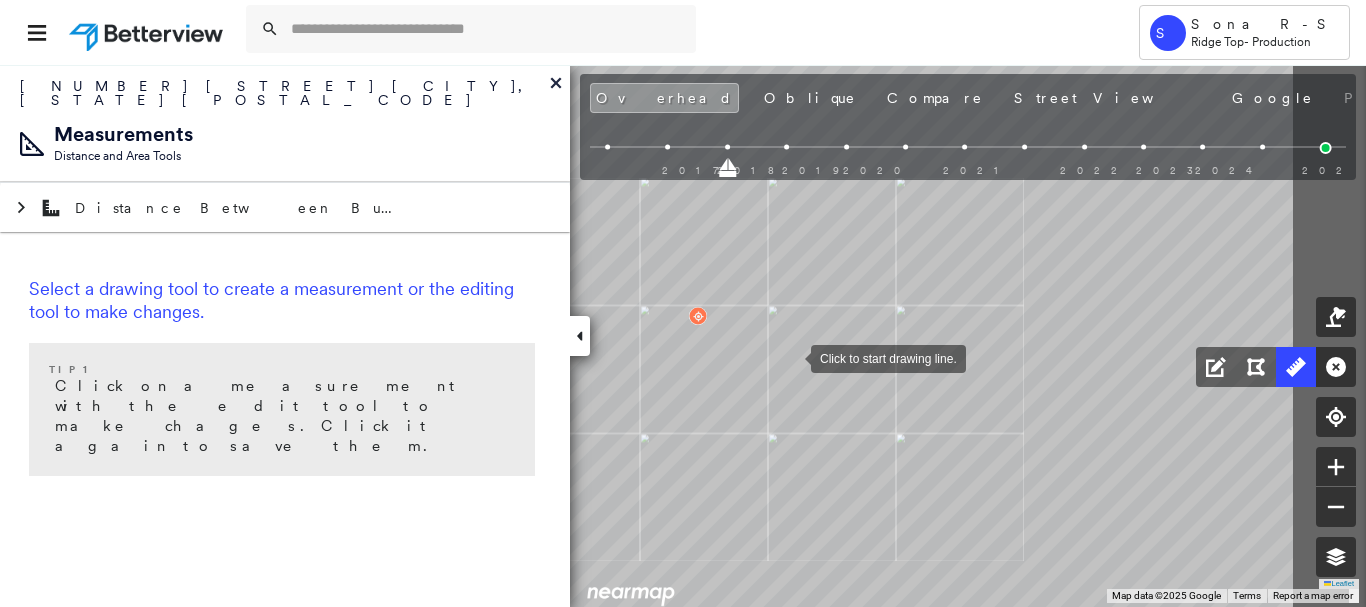 drag, startPoint x: 1004, startPoint y: 367, endPoint x: 799, endPoint y: 357, distance: 205.24376 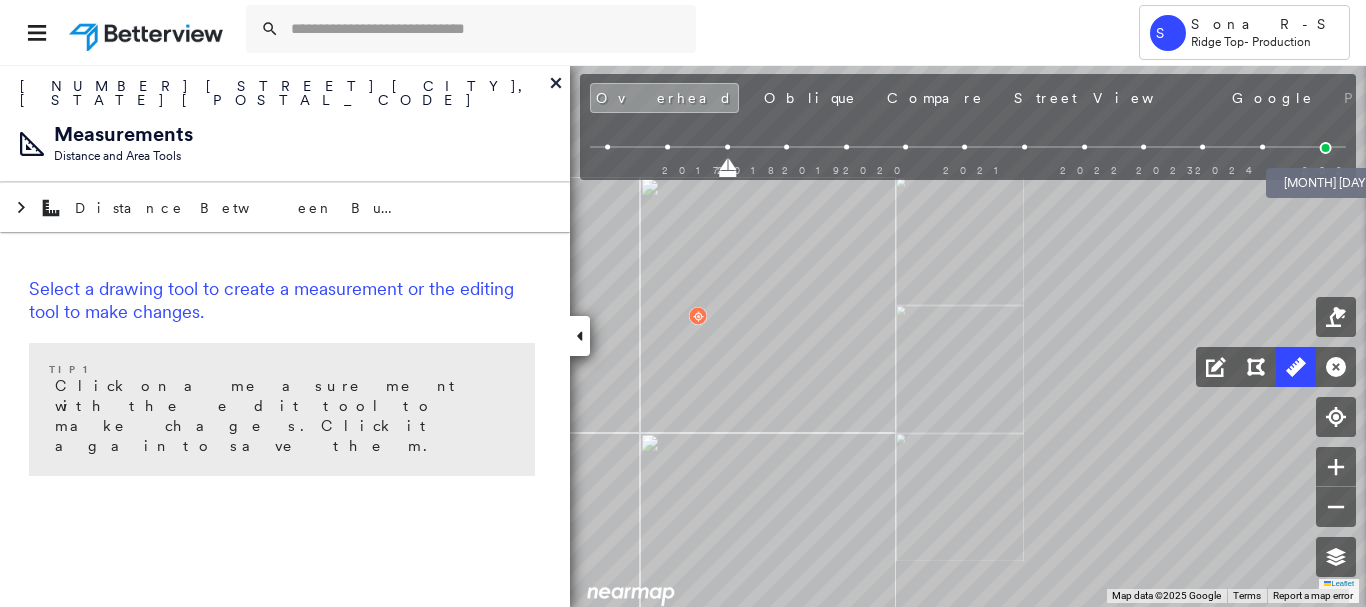 click at bounding box center [1326, 148] 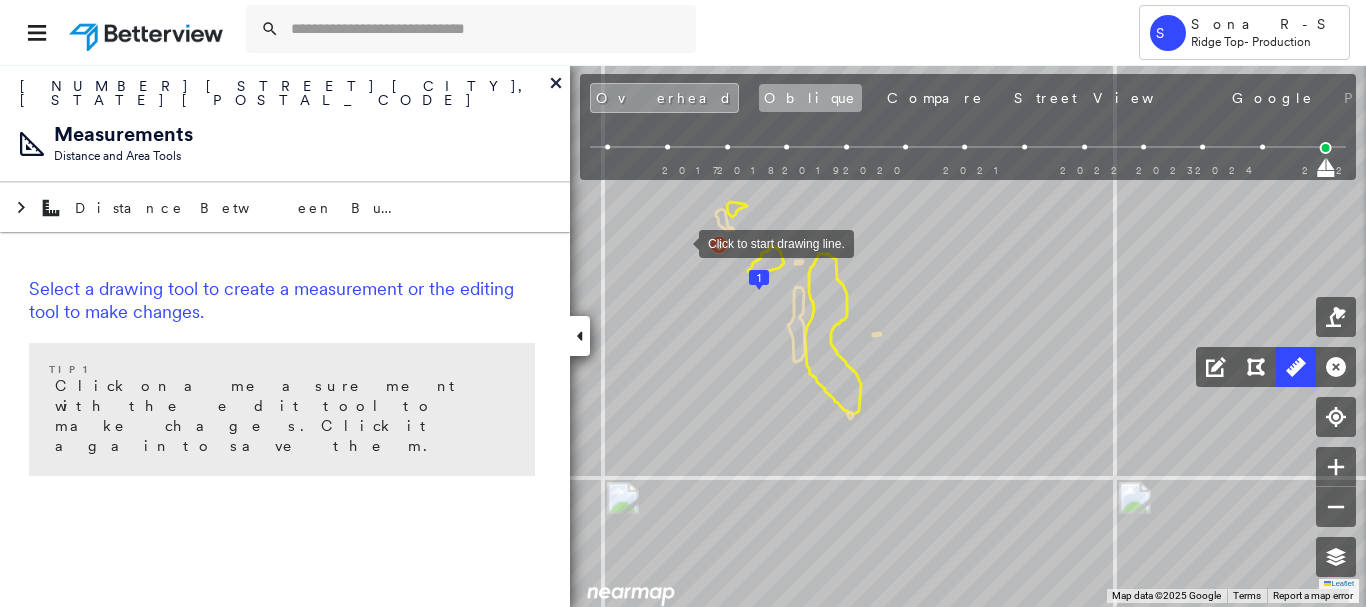 click on "Oblique" at bounding box center [810, 98] 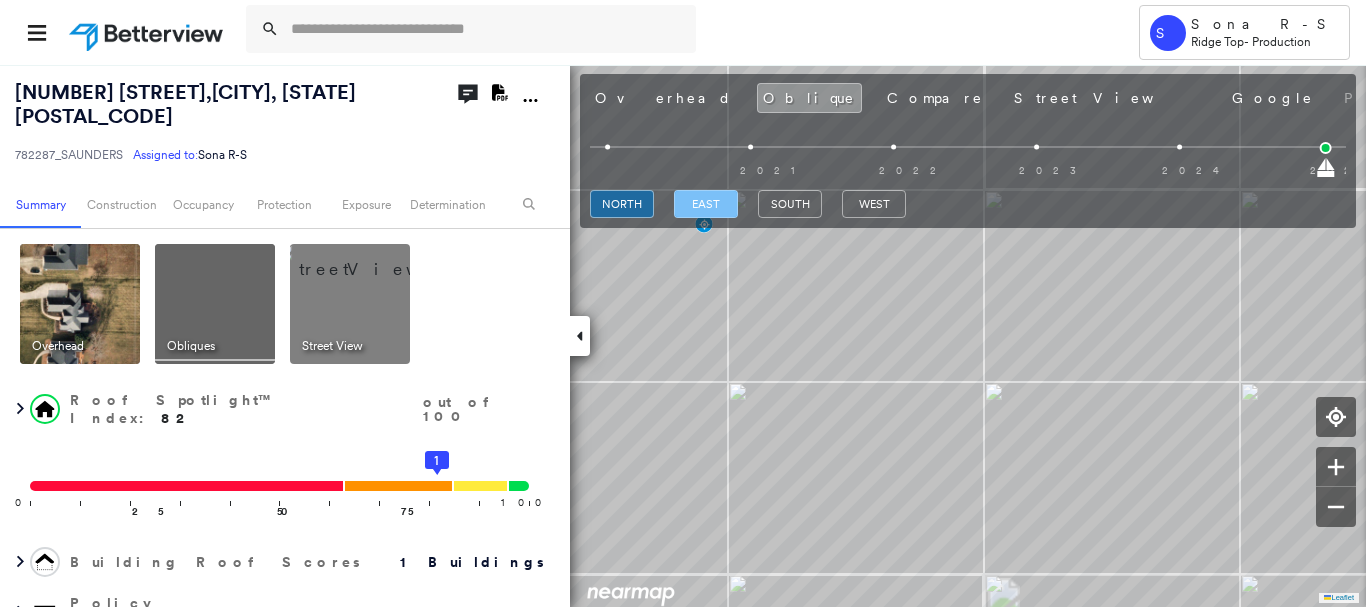 click on "east" at bounding box center [706, 204] 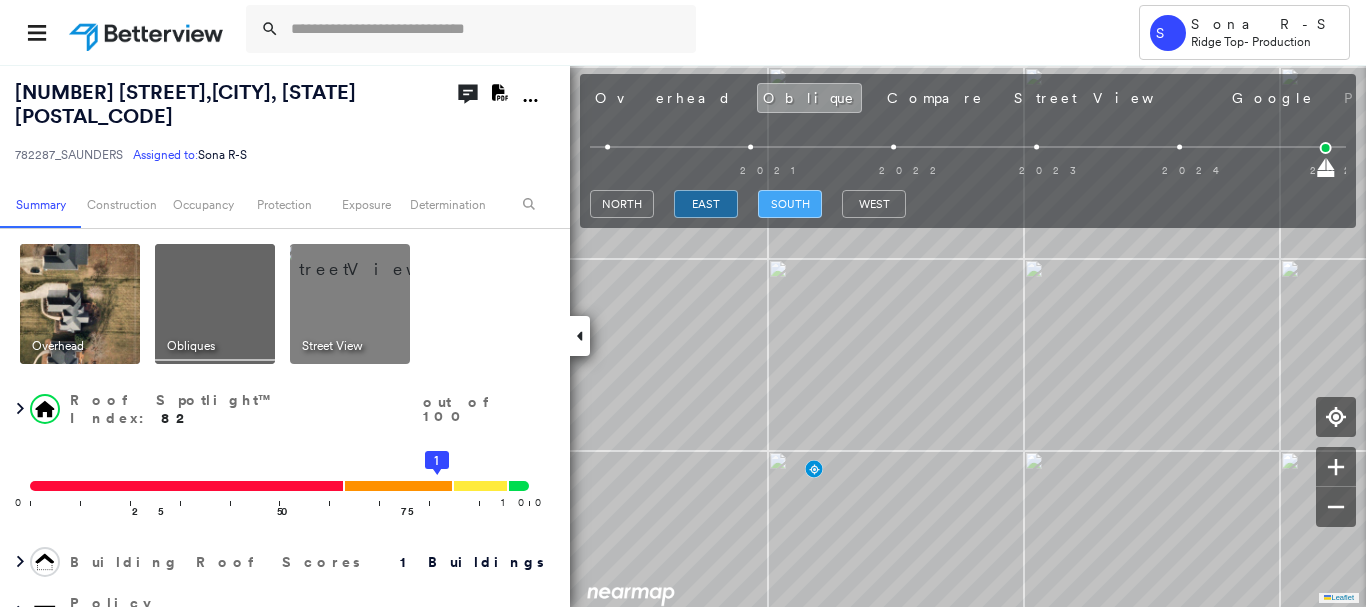 click on "south" at bounding box center [790, 204] 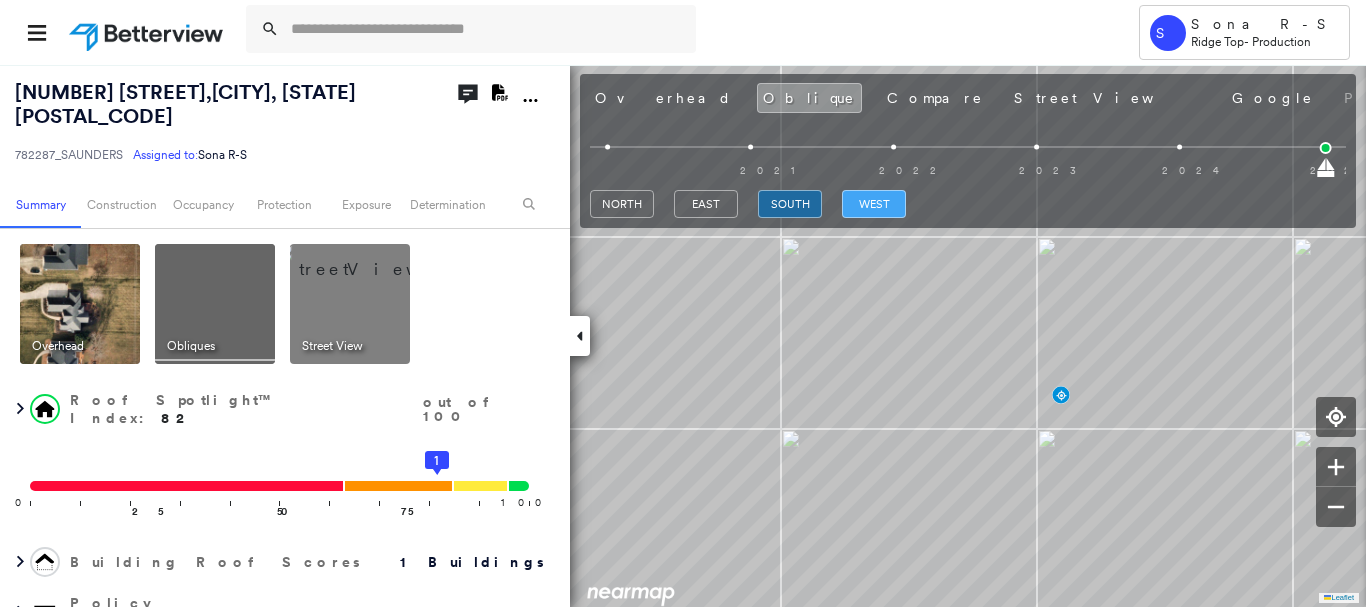 click on "west" at bounding box center [874, 204] 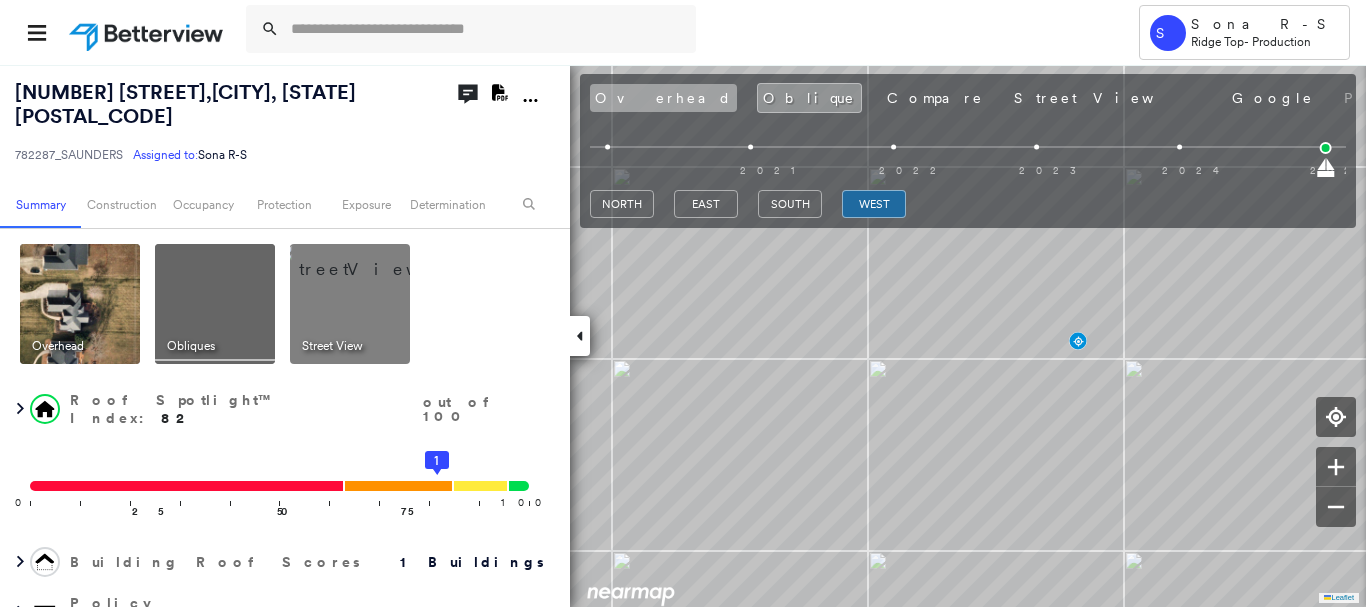 click on "Overhead" at bounding box center (663, 98) 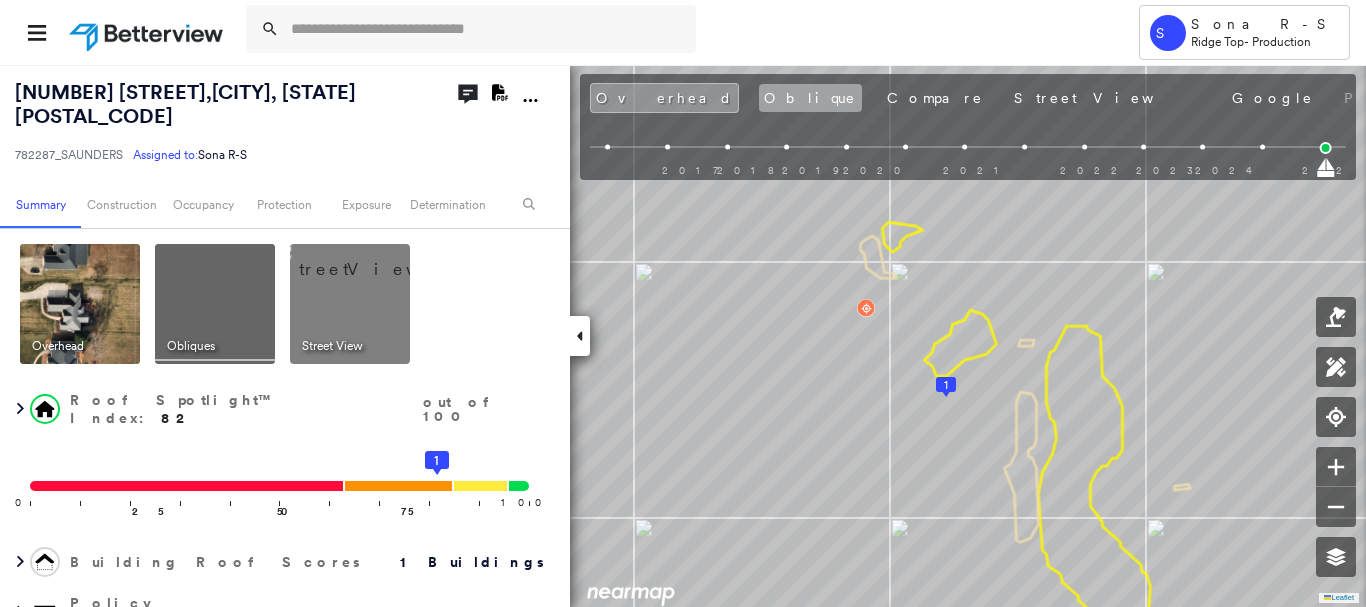 click on "Oblique" at bounding box center (810, 98) 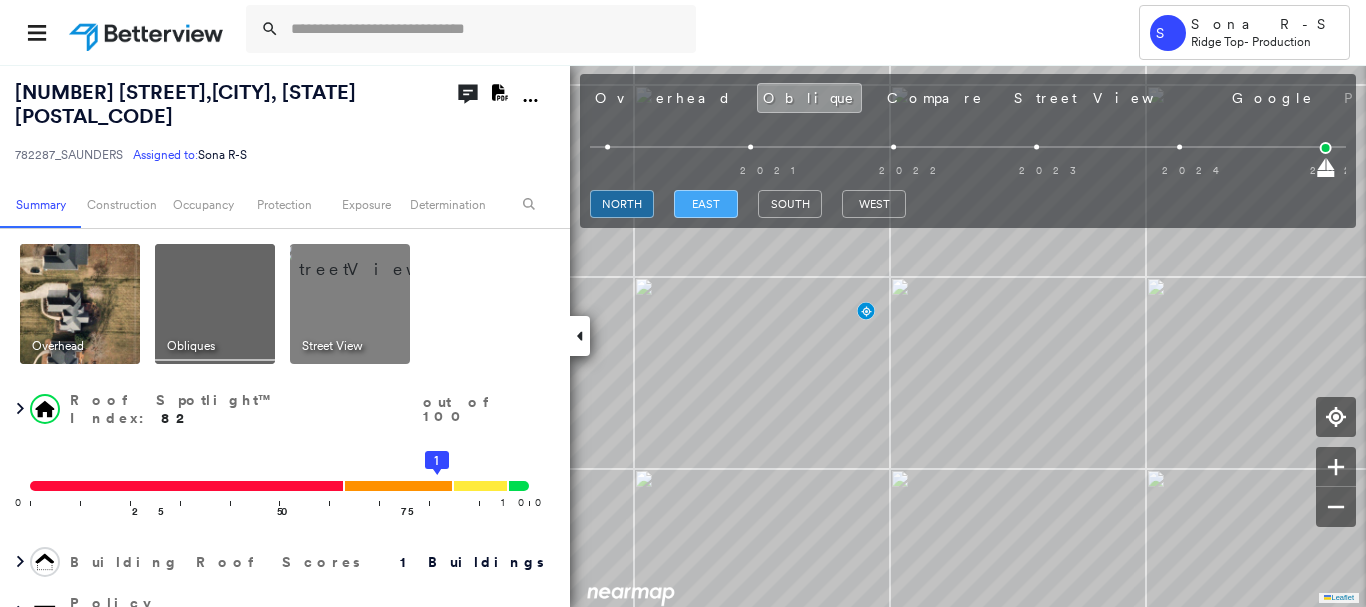 click on "east" at bounding box center [706, 204] 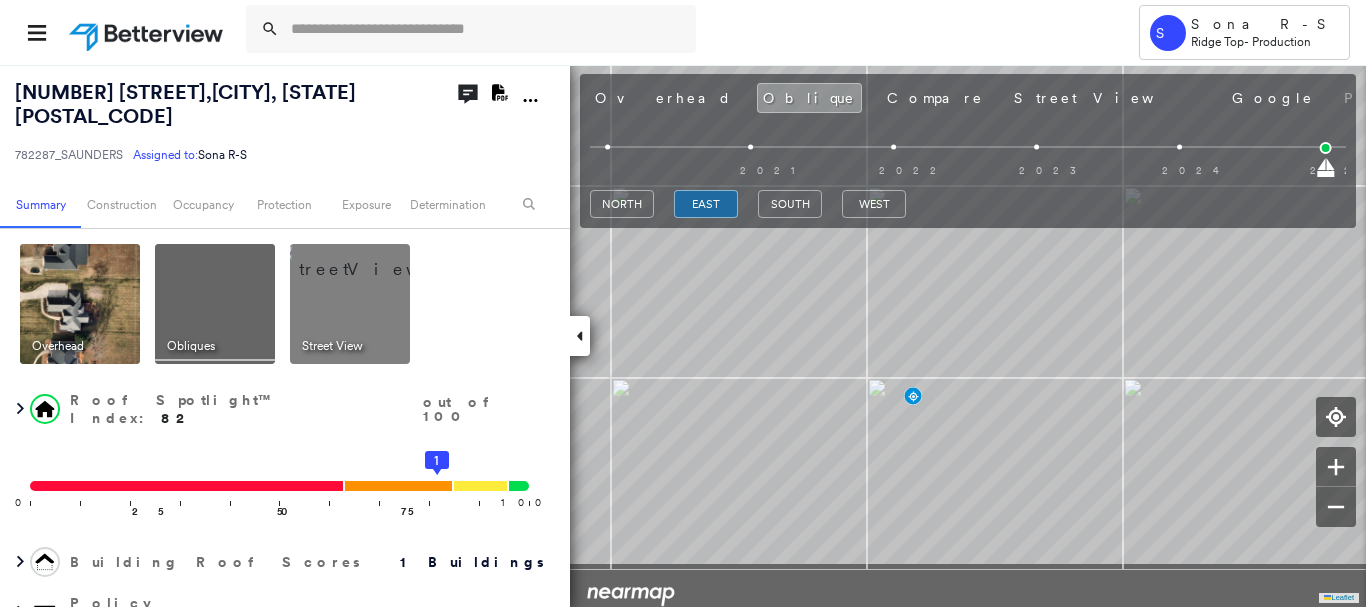 click on "[NUMBER] [STREET] ,  [CITY], [STATE] [POSTAL_CODE] 782287_SAUNDERS Assigned to:  [LAST] R-S Assigned to:  [LAST] R-S 782287_SAUNDERS Assigned to:  [LAST] R-S Open Comments Download PDF Report Summary Construction Occupancy Protection Exposure Determination Overhead Obliques Street View Roof Spotlight™ Index :  82 out of 100 0 100 25 50 75 1 Building Roof Scores 1 Buildings Policy Information :  782287_SAUNDERS Flags :  1 (0 cleared, 1 uncleared) Construction Roof Spotlights :  Staining, Vent Property Features Roof Size & Shape :  1 building  - Gable | Asphalt Shingle Occupancy Protection Exposure Determination Flags :  1 (0 cleared, 1 uncleared) Uncleared Flags (1) Cleared Flags  (0) Betterview Property Flagged 08/04/25 Clear Action Taken New Entry History Quote/New Business Terms & Conditions Added ACV Endorsement Added Cosmetic Endorsement Inspection/Loss Control Report Information Added to Inspection Survey Onsite Inspection Ordered Determined No Inspection Needed General Reject/Decline - New Business Save Renewal" at bounding box center (683, 335) 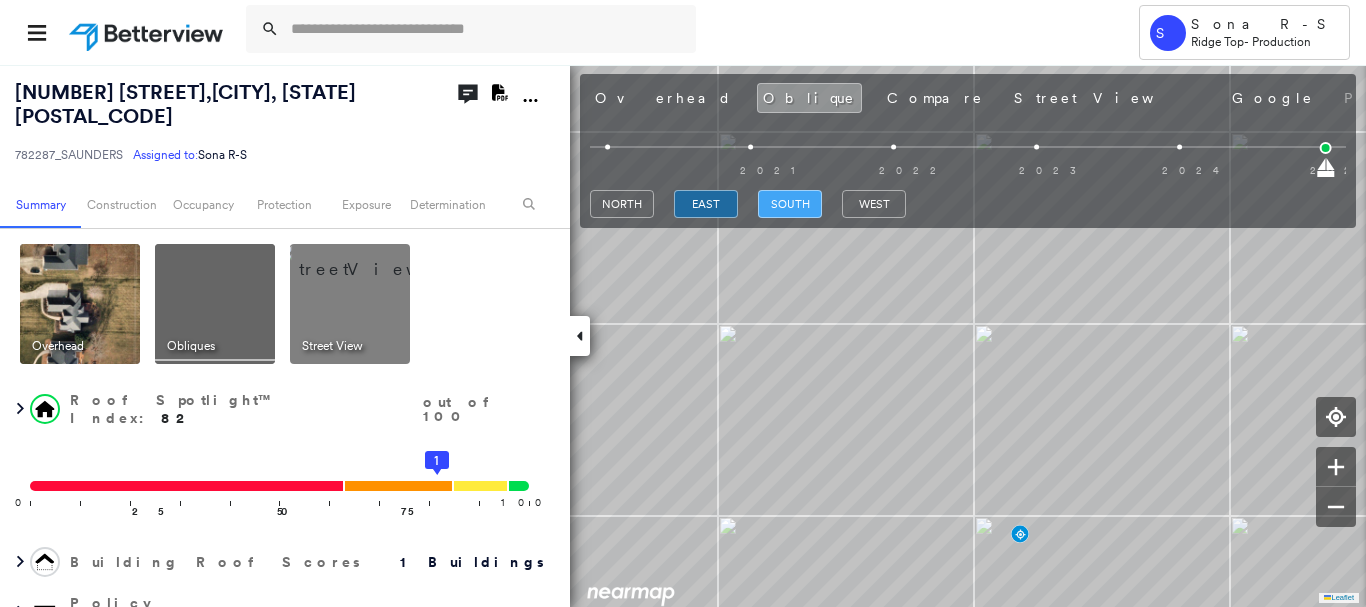 click on "south" at bounding box center [790, 204] 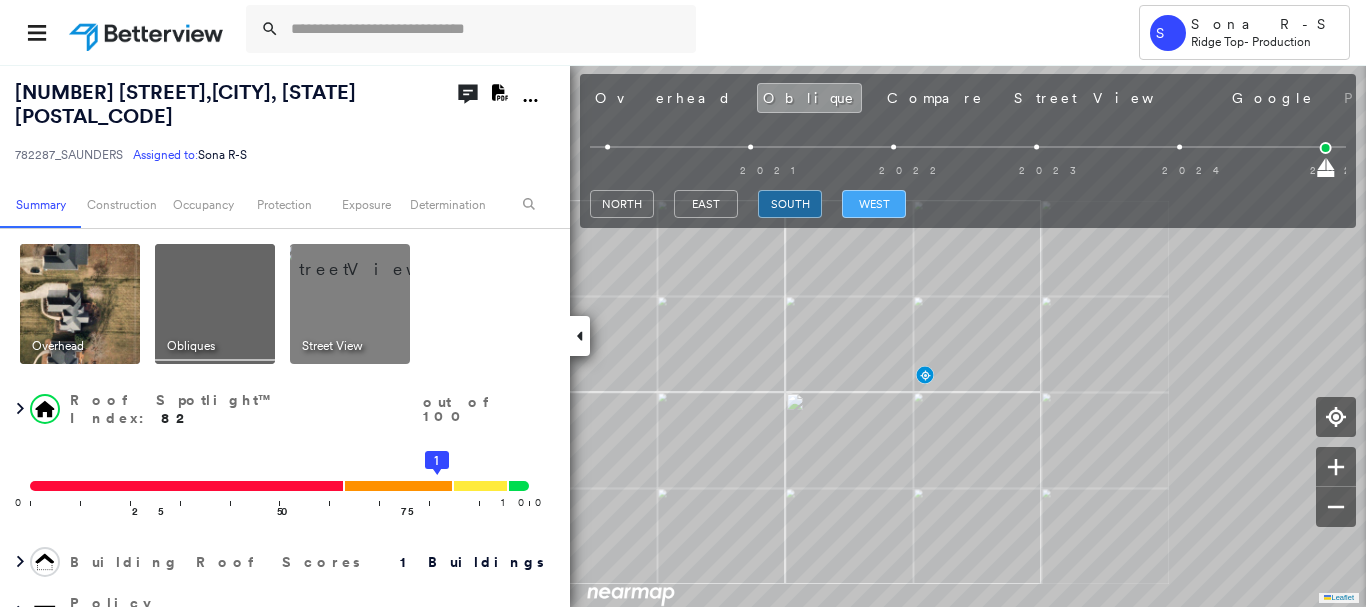 click on "west" at bounding box center (874, 204) 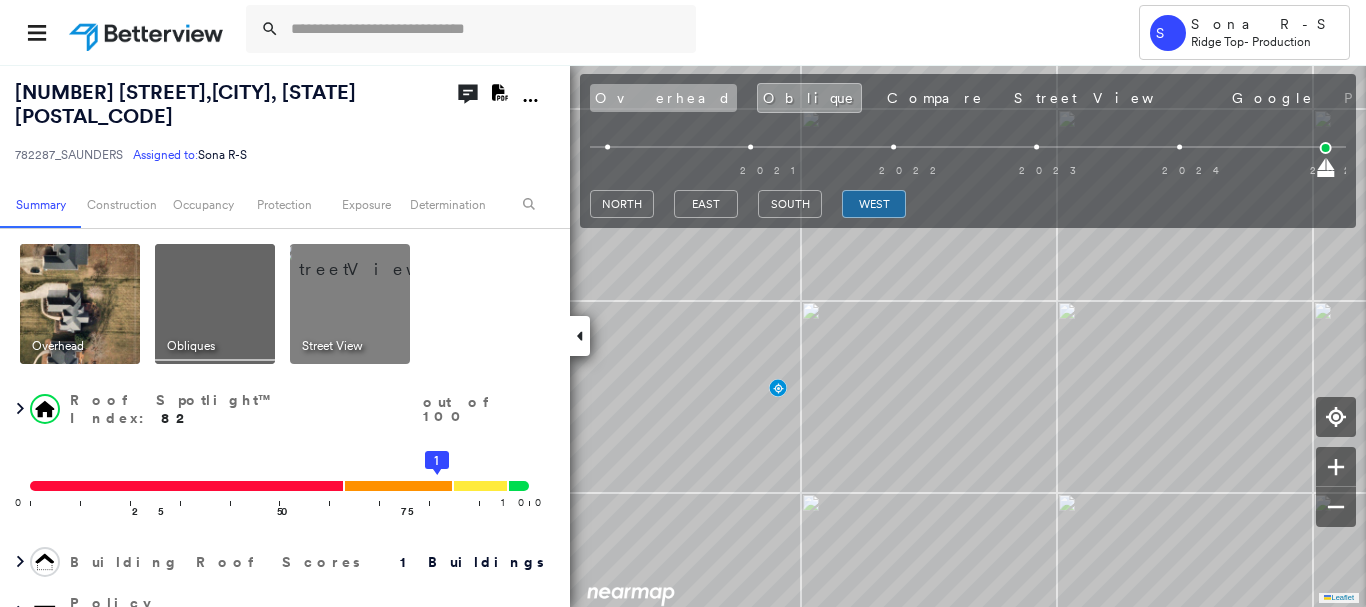 click on "Overhead" at bounding box center [663, 98] 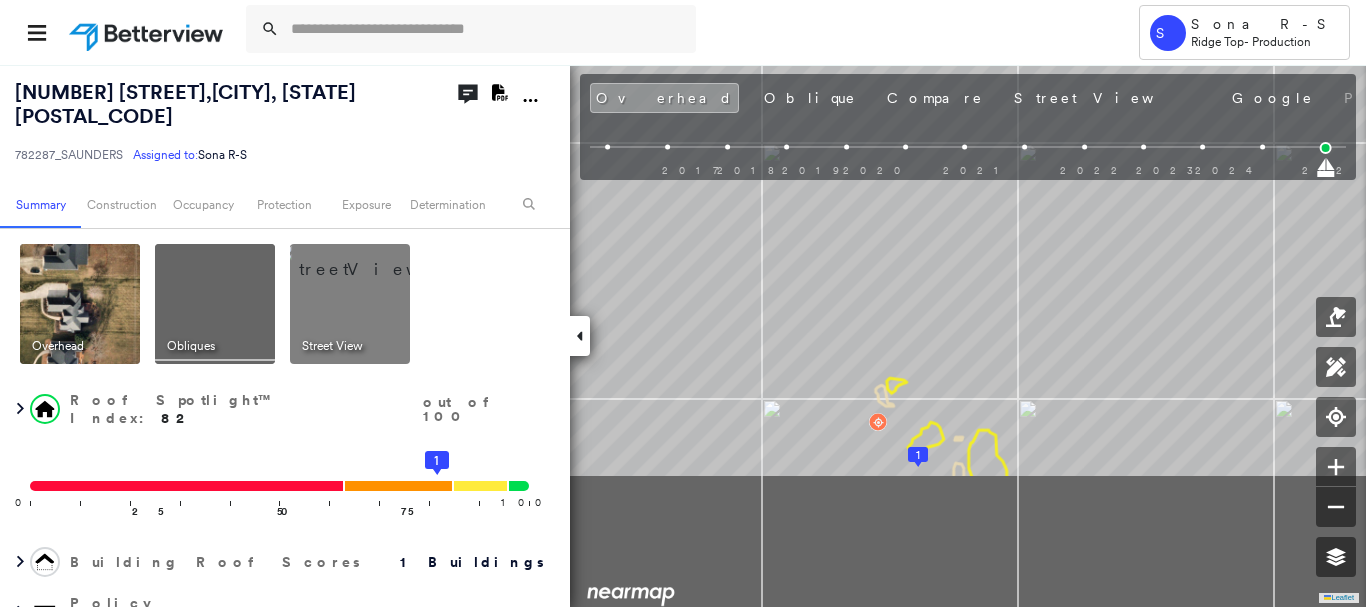 click on "[NUMBER] [STREET] ,  [CITY], [STATE] [POSTAL_CODE] 782287_SAUNDERS Assigned to:  [LAST] R-S Assigned to:  [LAST] R-S 782287_SAUNDERS Assigned to:  [LAST] R-S Open Comments Download PDF Report Summary Construction Occupancy Protection Exposure Determination Overhead Obliques Street View Roof Spotlight™ Index :  82 out of 100 0 100 25 50 75 1 Building Roof Scores 1 Buildings Policy Information :  782287_SAUNDERS Flags :  1 (0 cleared, 1 uncleared) Construction Roof Spotlights :  Staining, Vent Property Features Roof Size & Shape :  1 building  - Gable | Asphalt Shingle Occupancy Protection Exposure Determination Flags :  1 (0 cleared, 1 uncleared) Uncleared Flags (1) Cleared Flags  (0) Betterview Property Flagged 08/04/25 Clear Action Taken New Entry History Quote/New Business Terms & Conditions Added ACV Endorsement Added Cosmetic Endorsement Inspection/Loss Control Report Information Added to Inspection Survey Onsite Inspection Ordered Determined No Inspection Needed General Reject/Decline - New Business Save Renewal" at bounding box center (683, 335) 